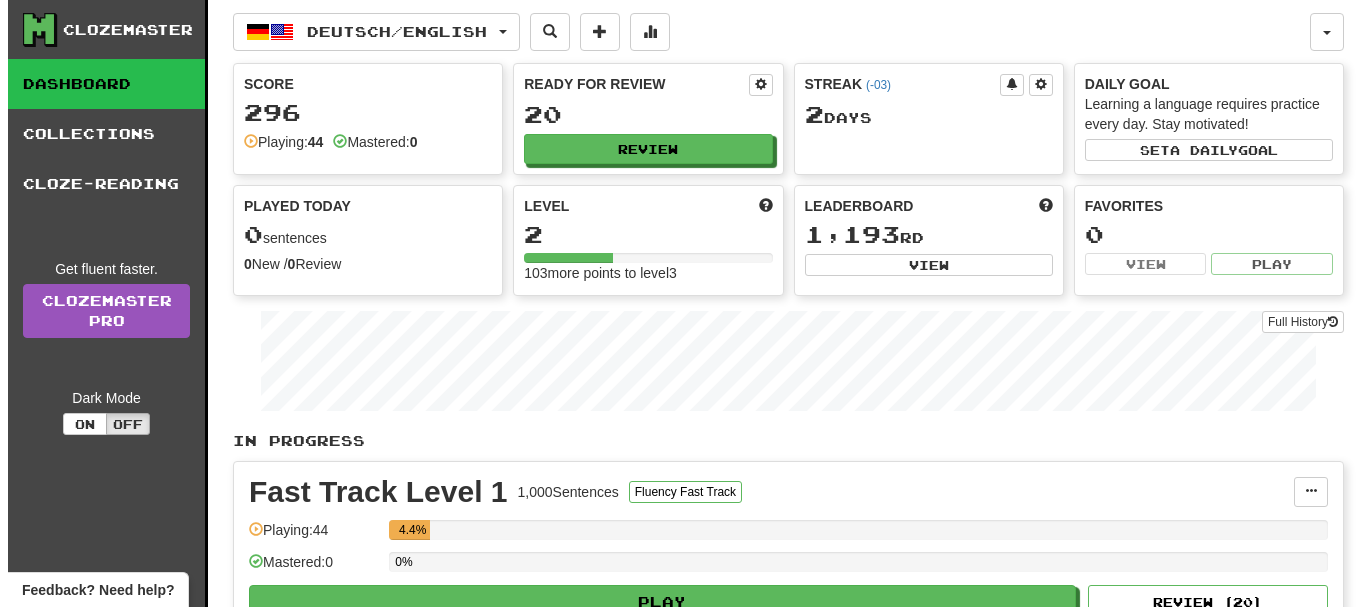 scroll, scrollTop: 200, scrollLeft: 0, axis: vertical 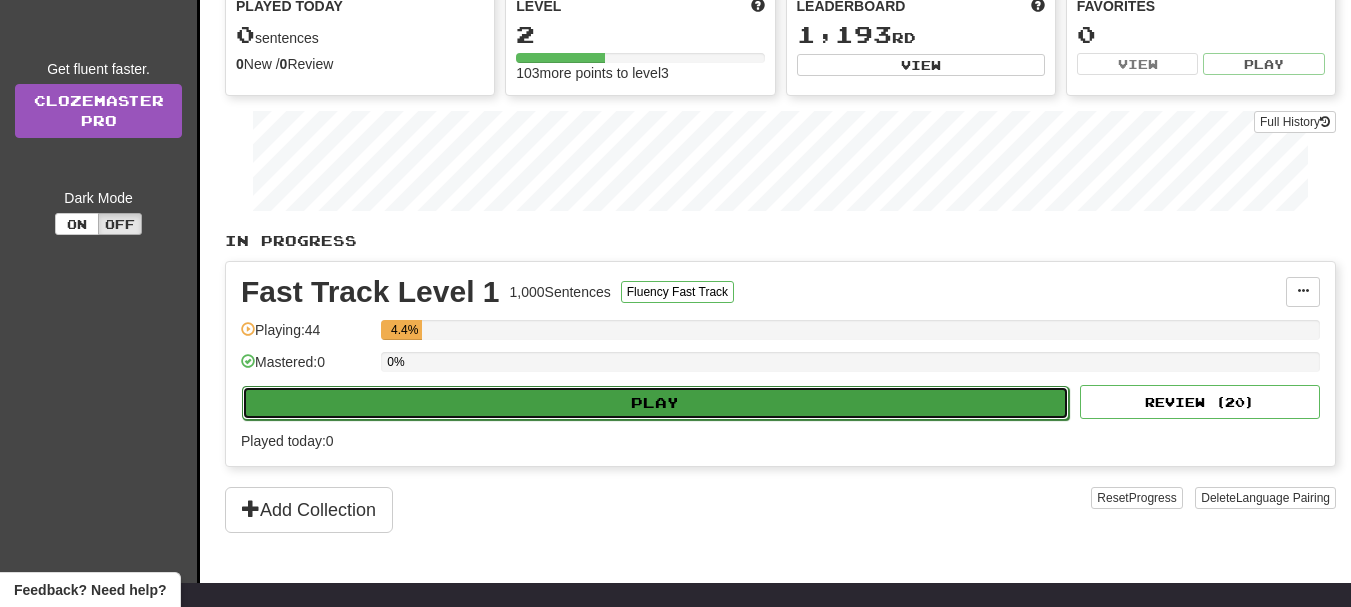 click on "Play" at bounding box center [655, 403] 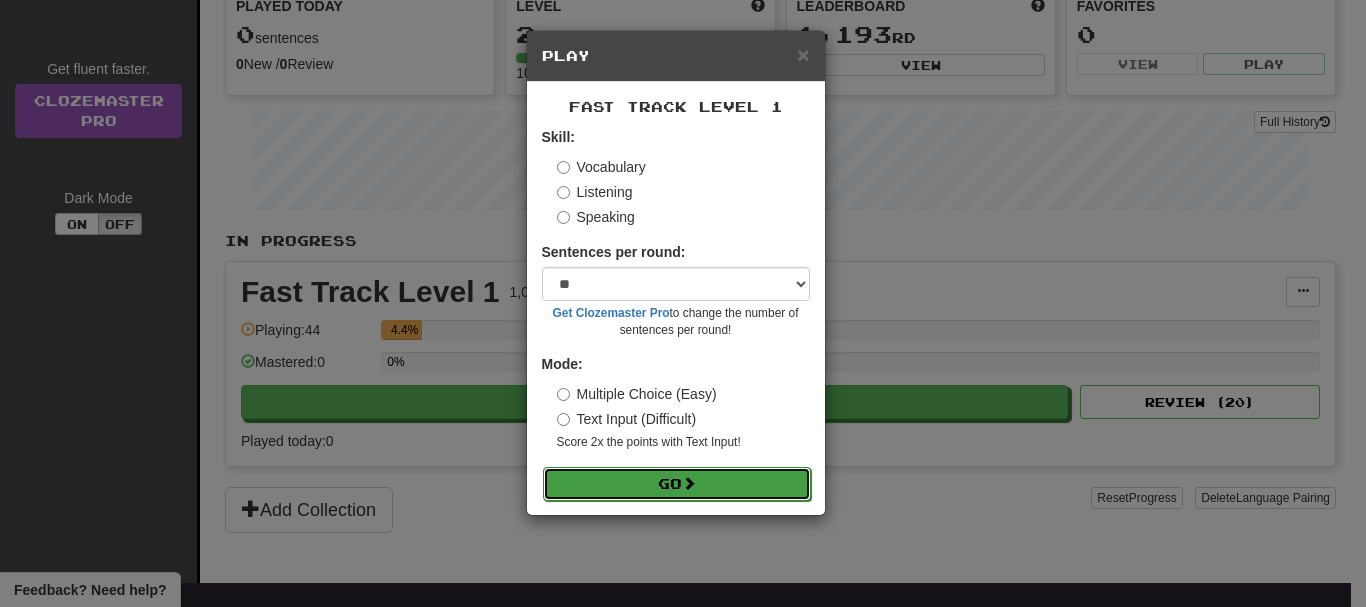 click on "Go" at bounding box center [677, 484] 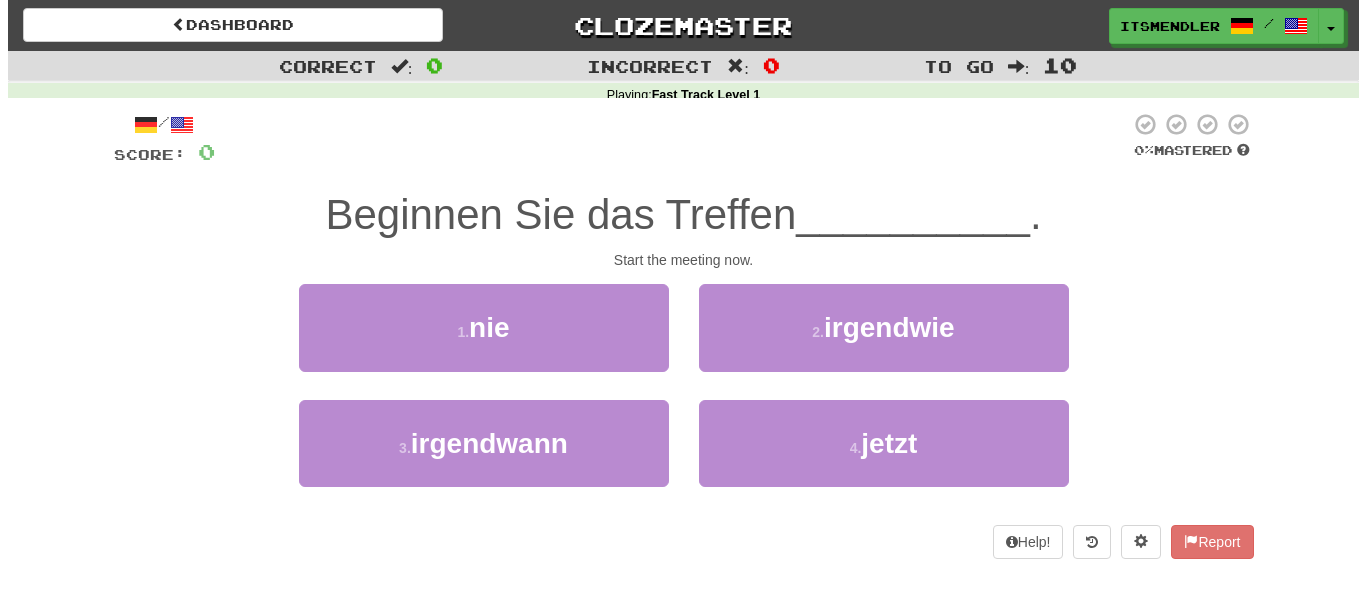 scroll, scrollTop: 0, scrollLeft: 0, axis: both 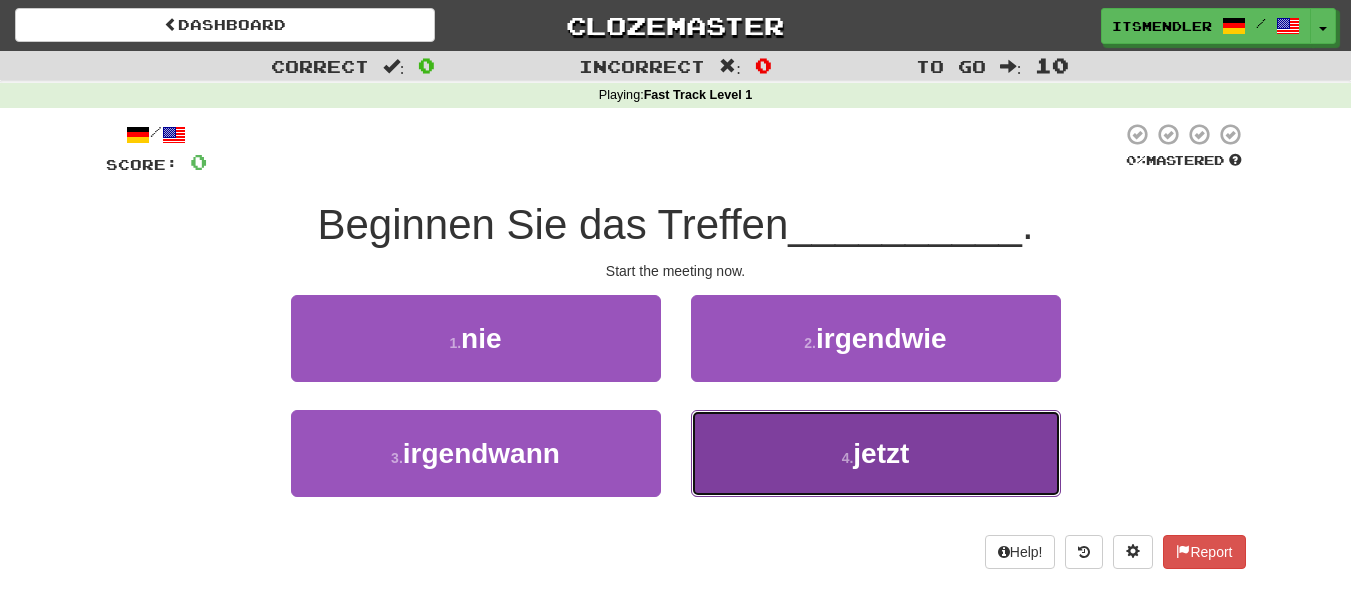 click on "4 .  jetzt" at bounding box center (876, 453) 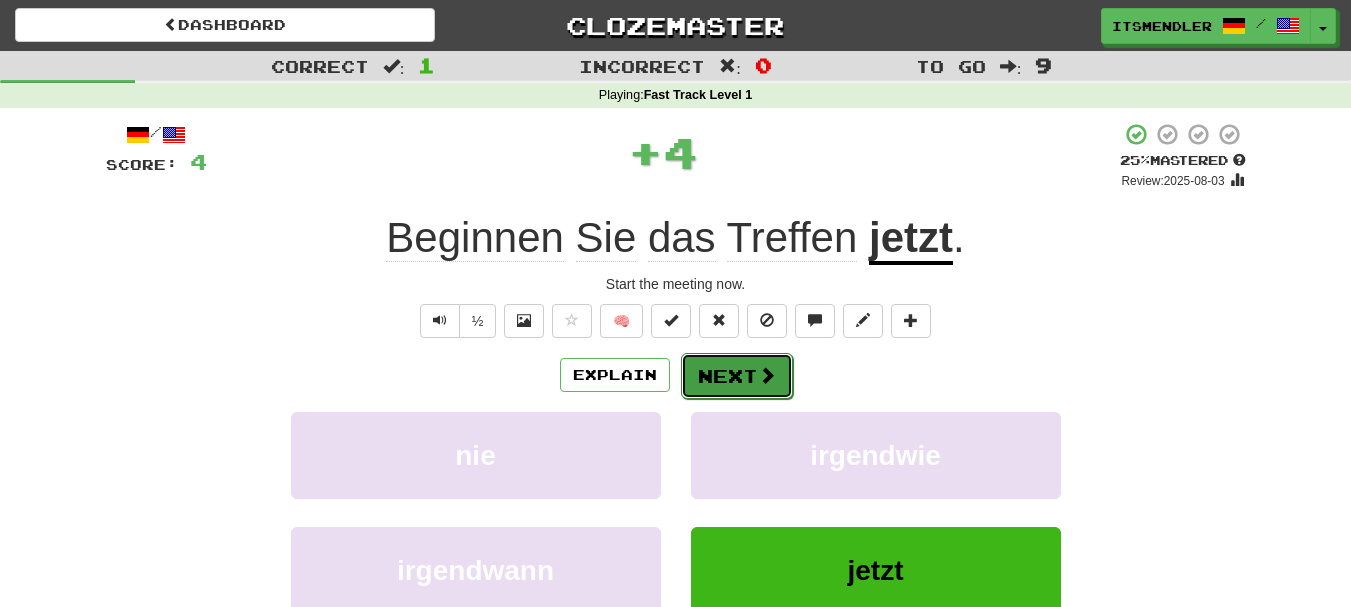 click at bounding box center (767, 375) 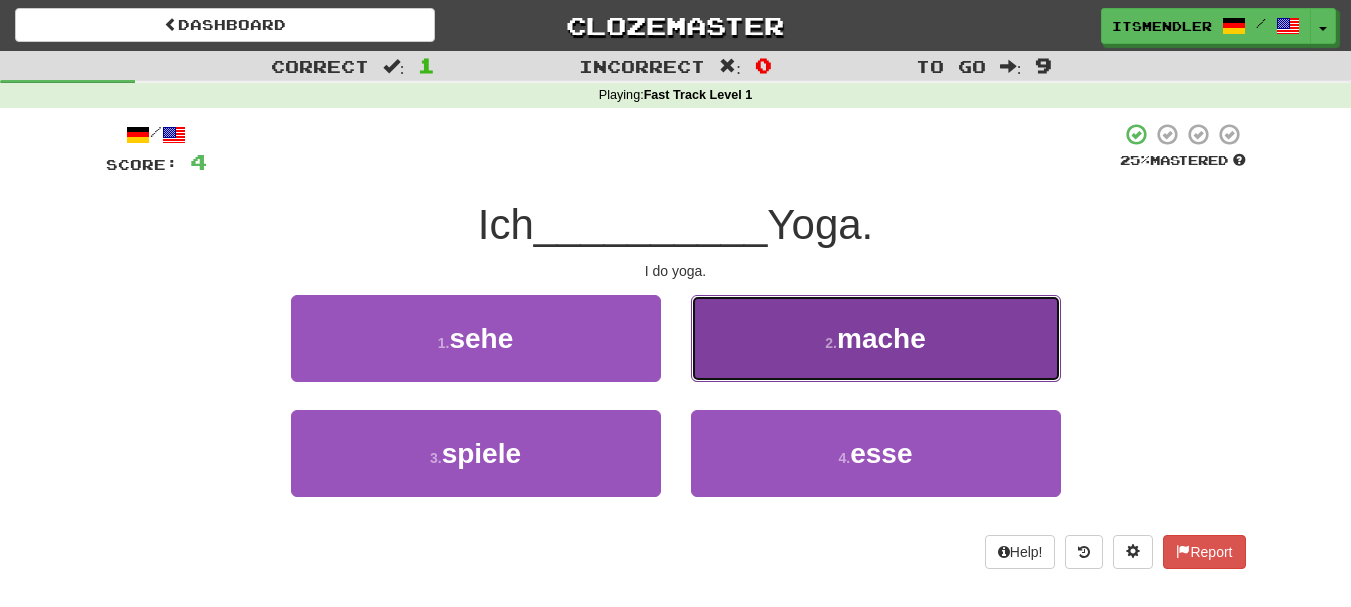 click on "mache" at bounding box center (881, 338) 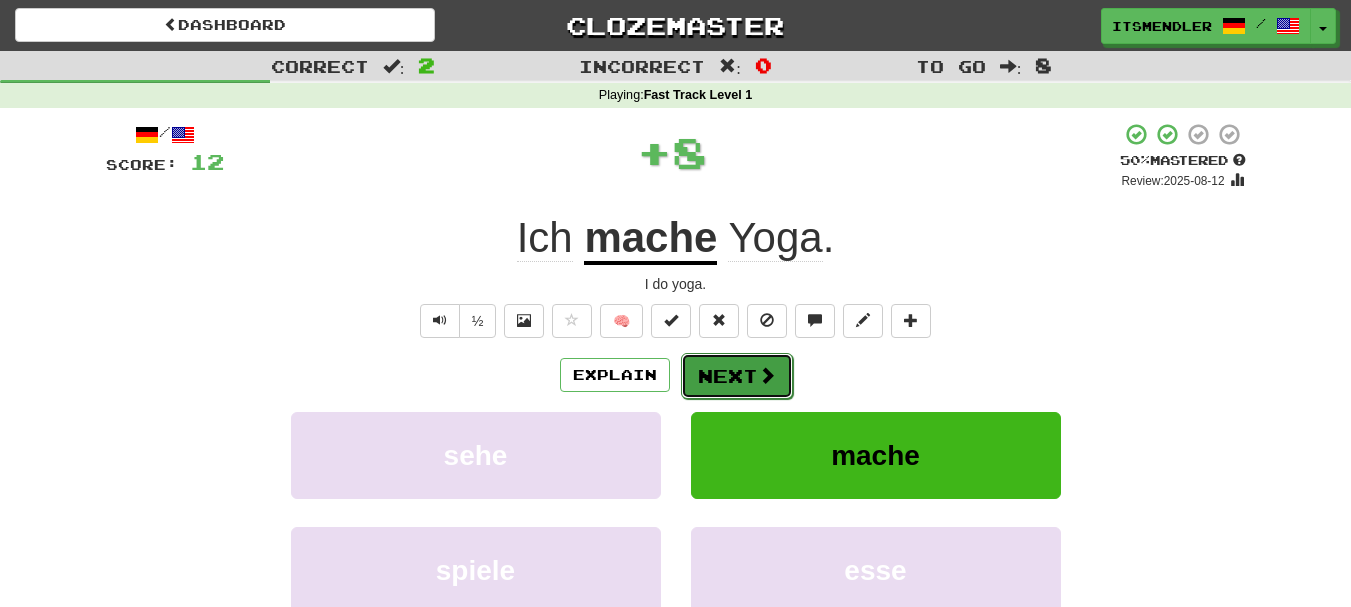 click on "Next" at bounding box center (737, 376) 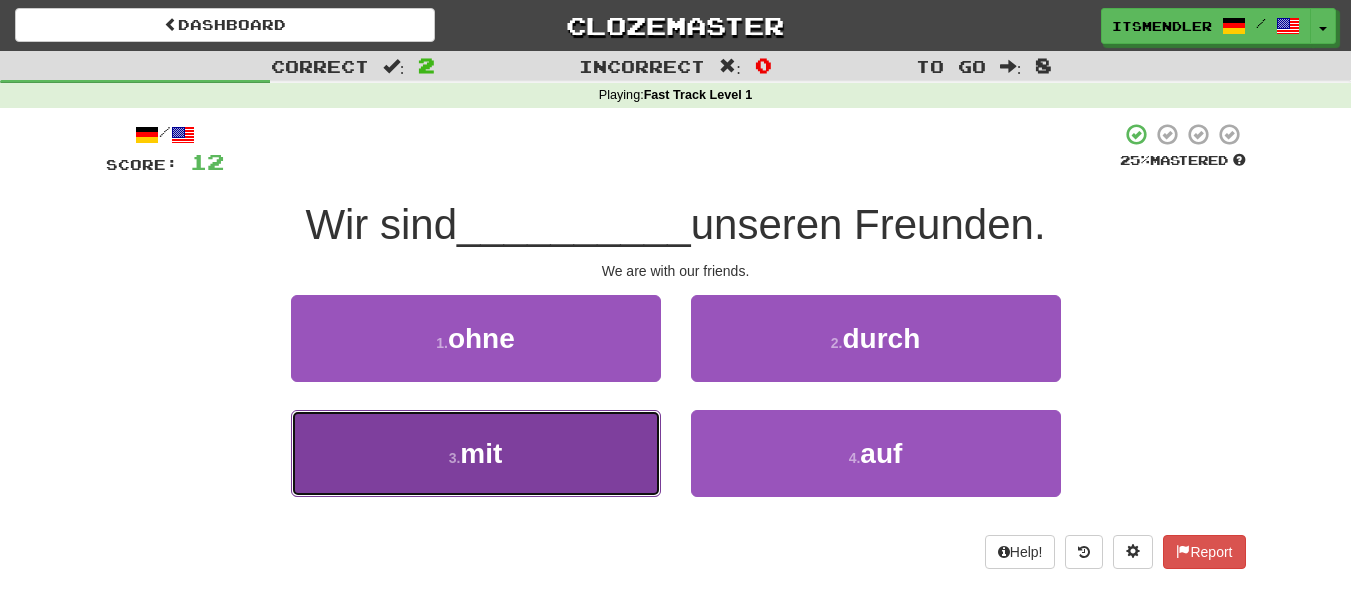 click on "3 .  mit" at bounding box center (476, 453) 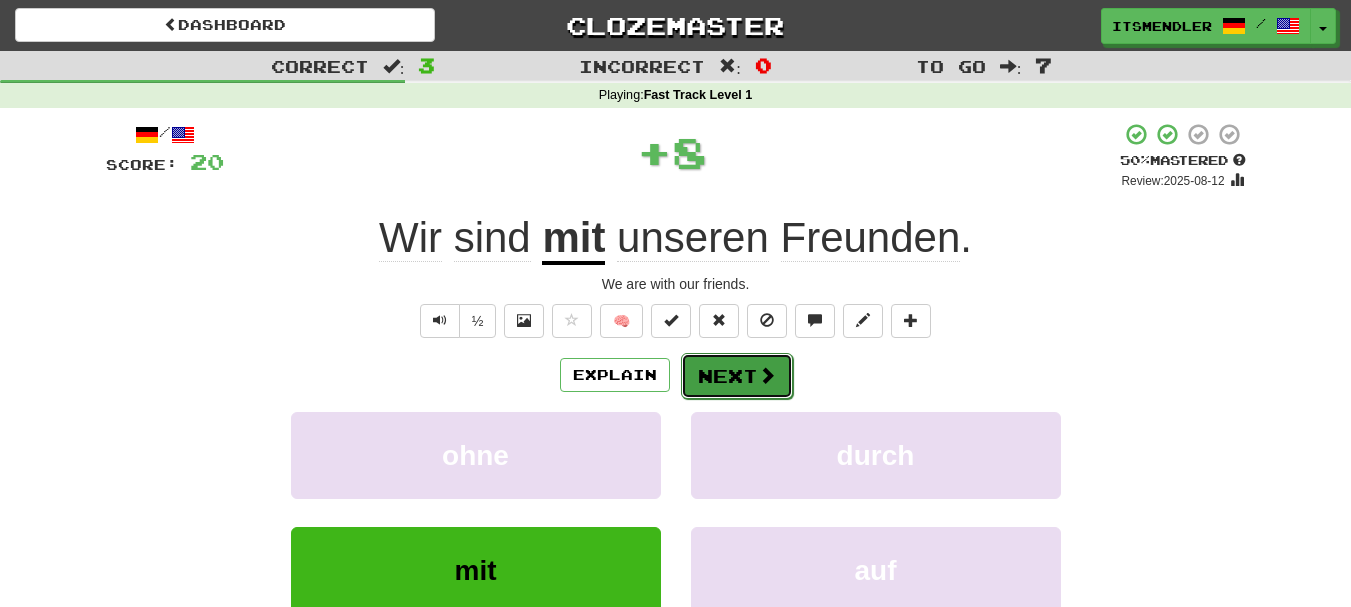 click on "Next" at bounding box center [737, 376] 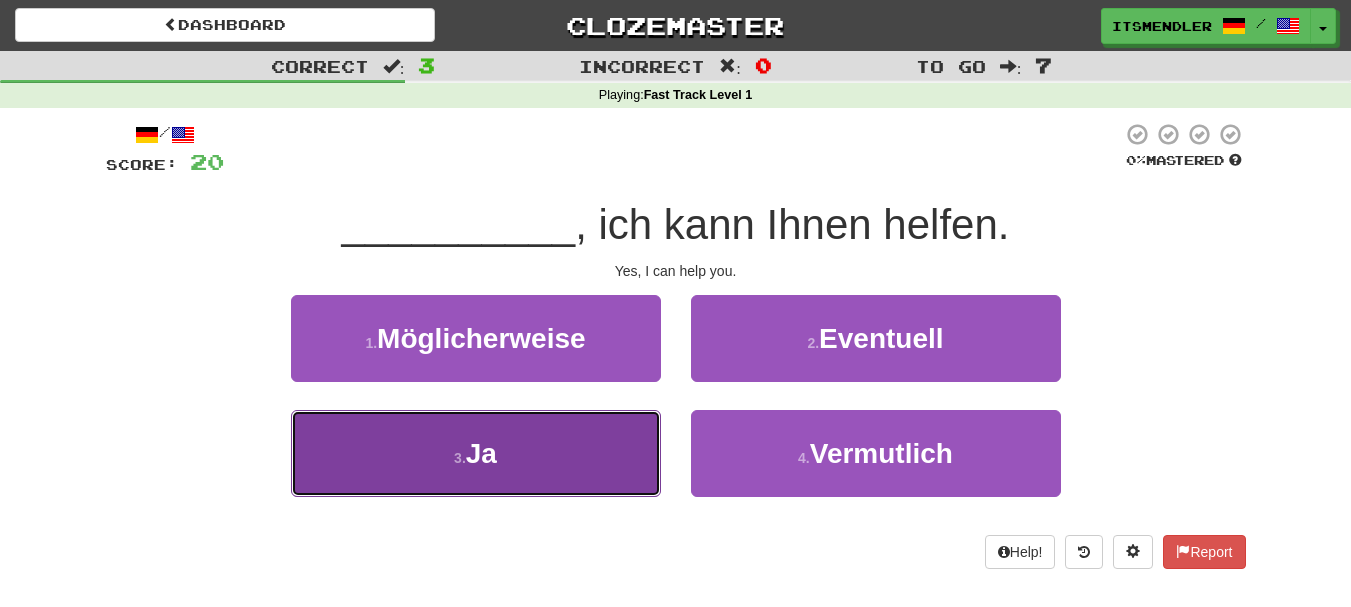 click on "3 .  Ja" at bounding box center (476, 453) 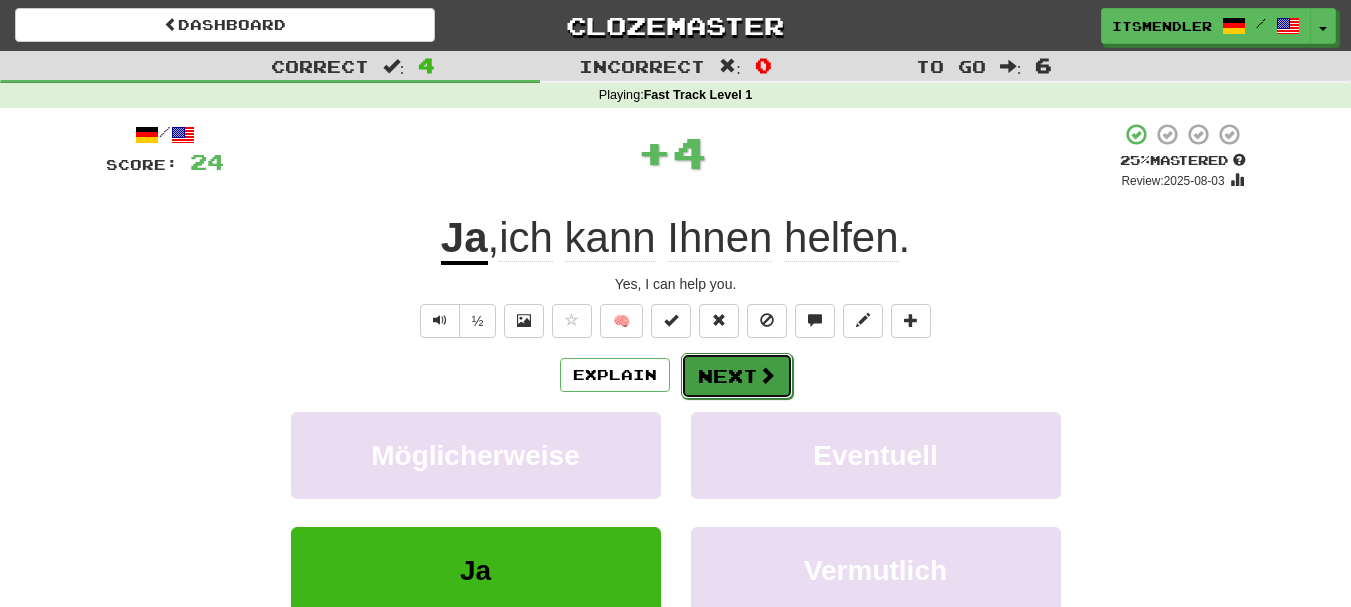 click on "Next" at bounding box center [737, 376] 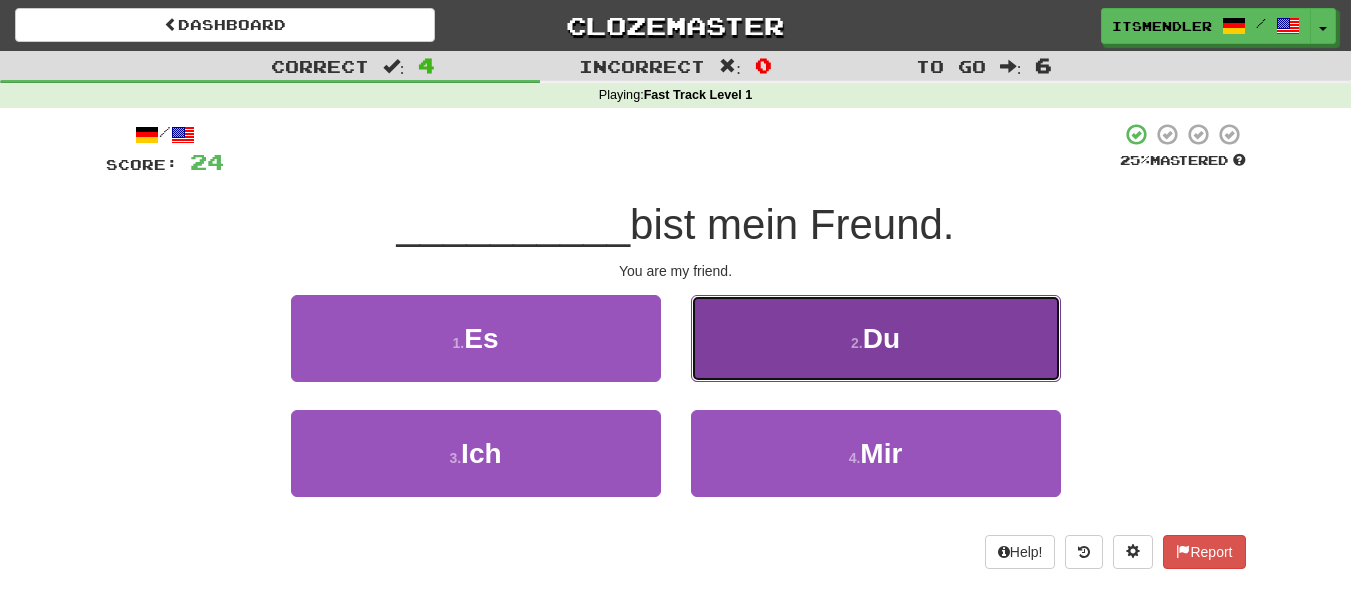 click on "2 .  Du" at bounding box center [876, 338] 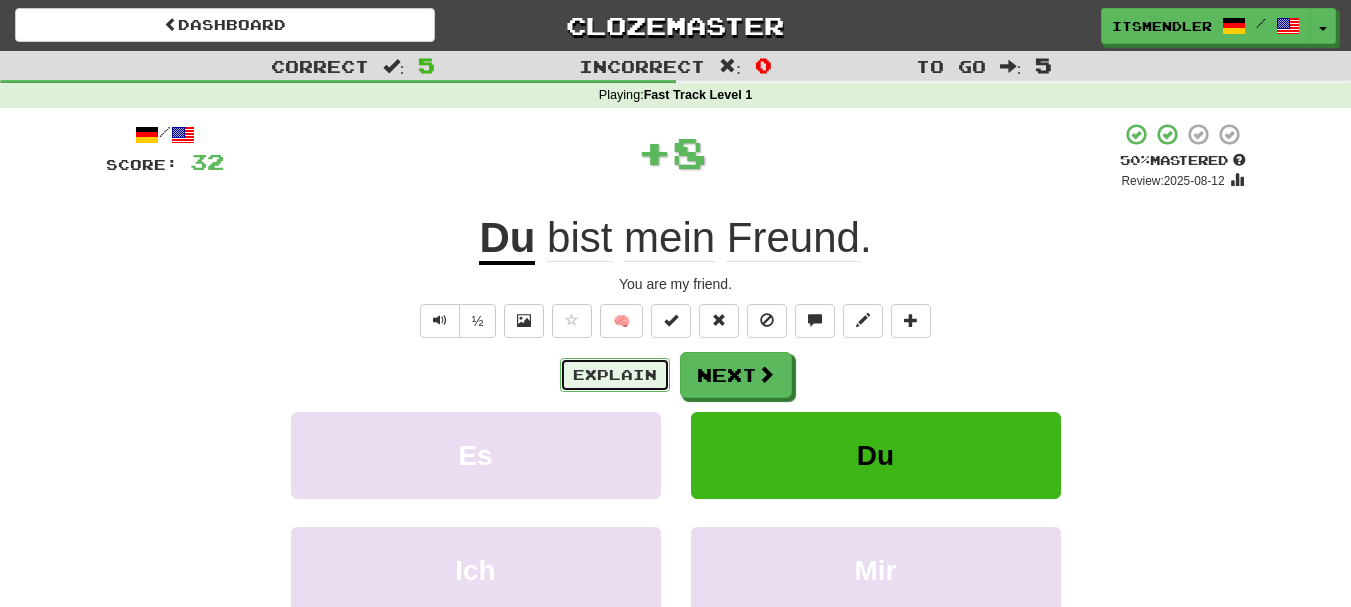 click on "Explain" at bounding box center (615, 375) 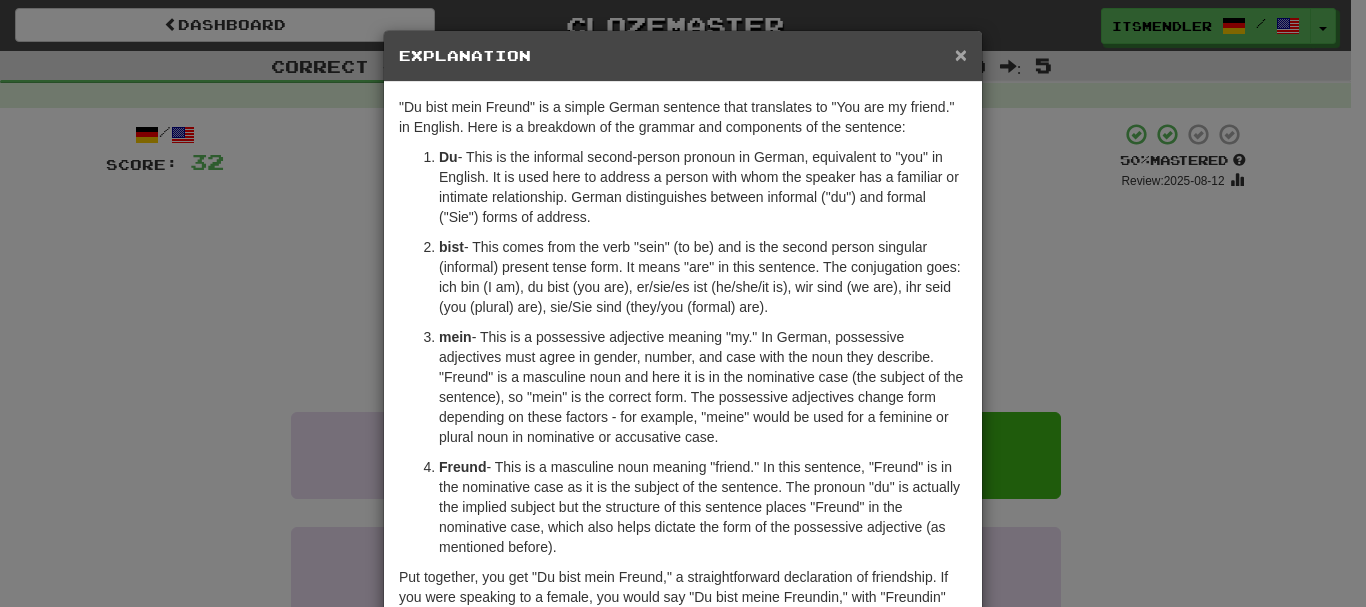 click on "×" at bounding box center (961, 54) 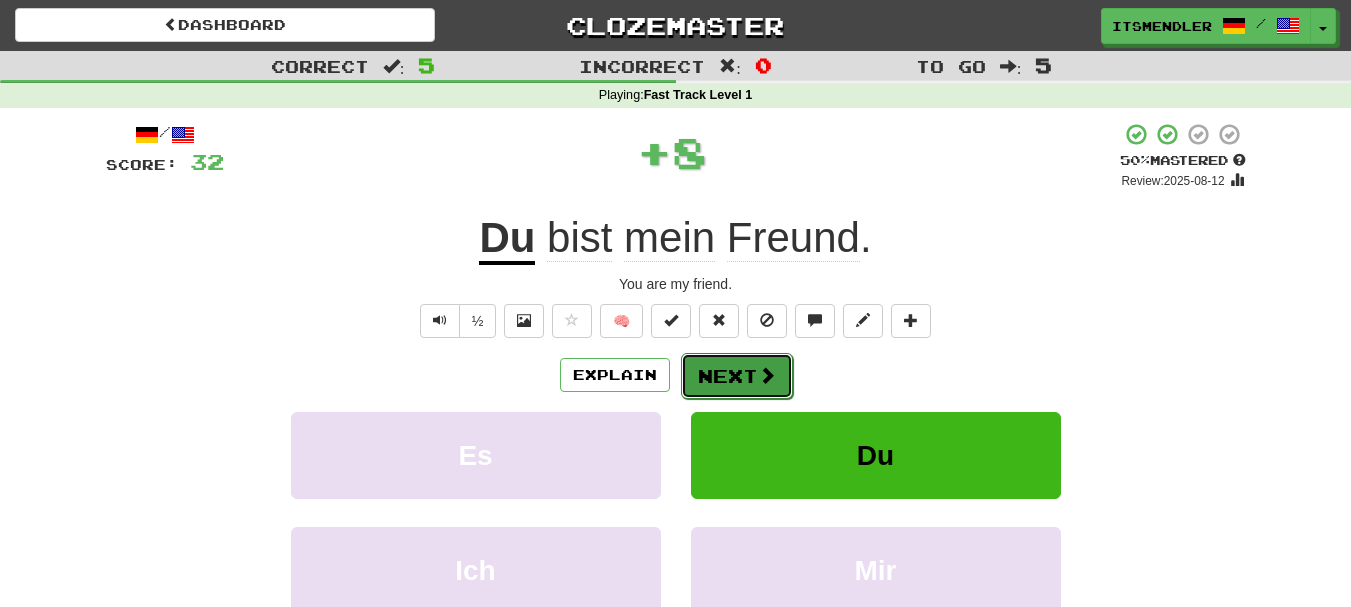 click at bounding box center [767, 375] 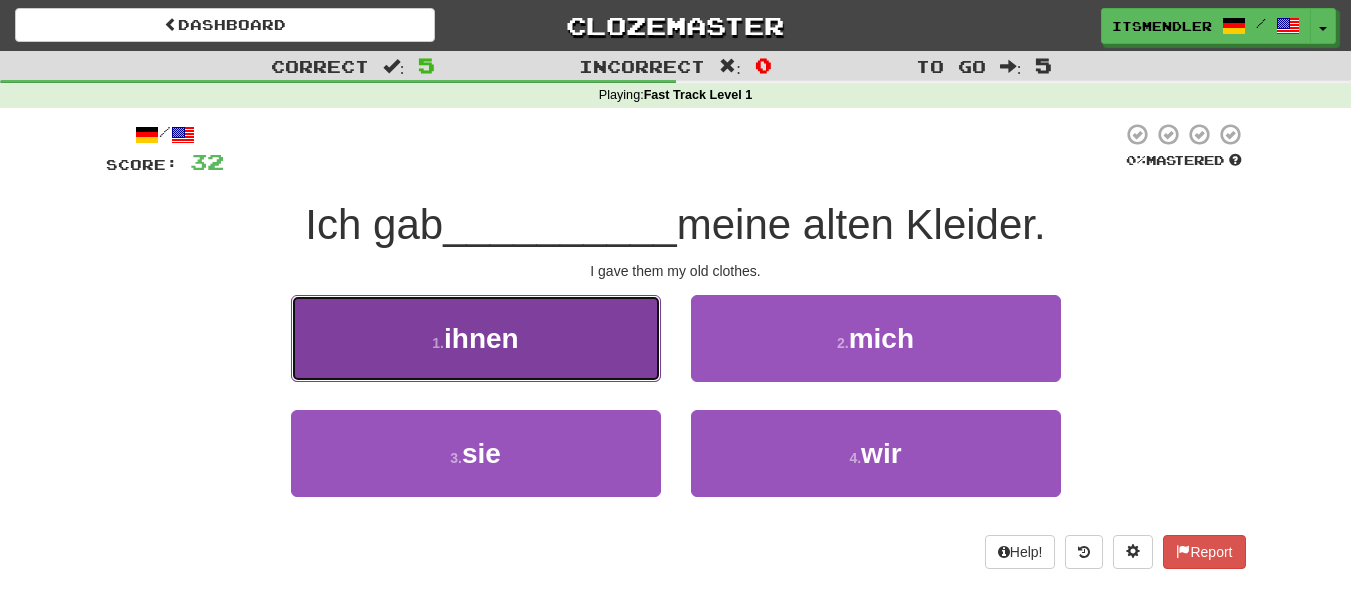 click on "1 .  ihnen" at bounding box center (476, 338) 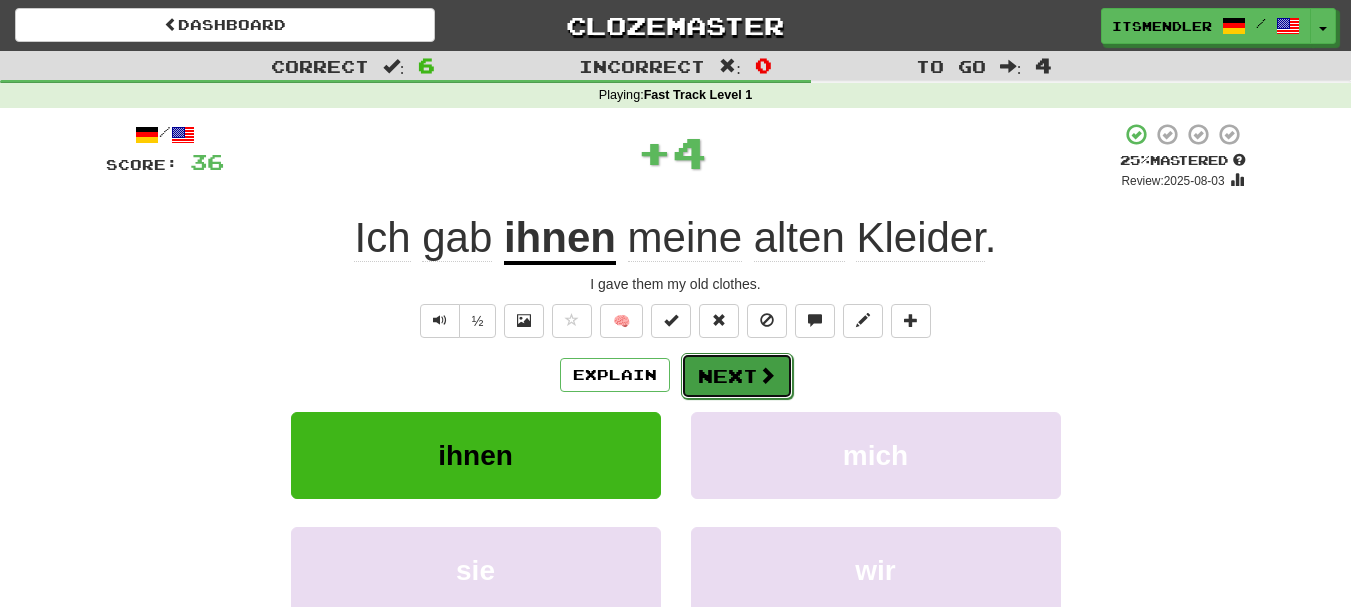 click on "Next" at bounding box center [737, 376] 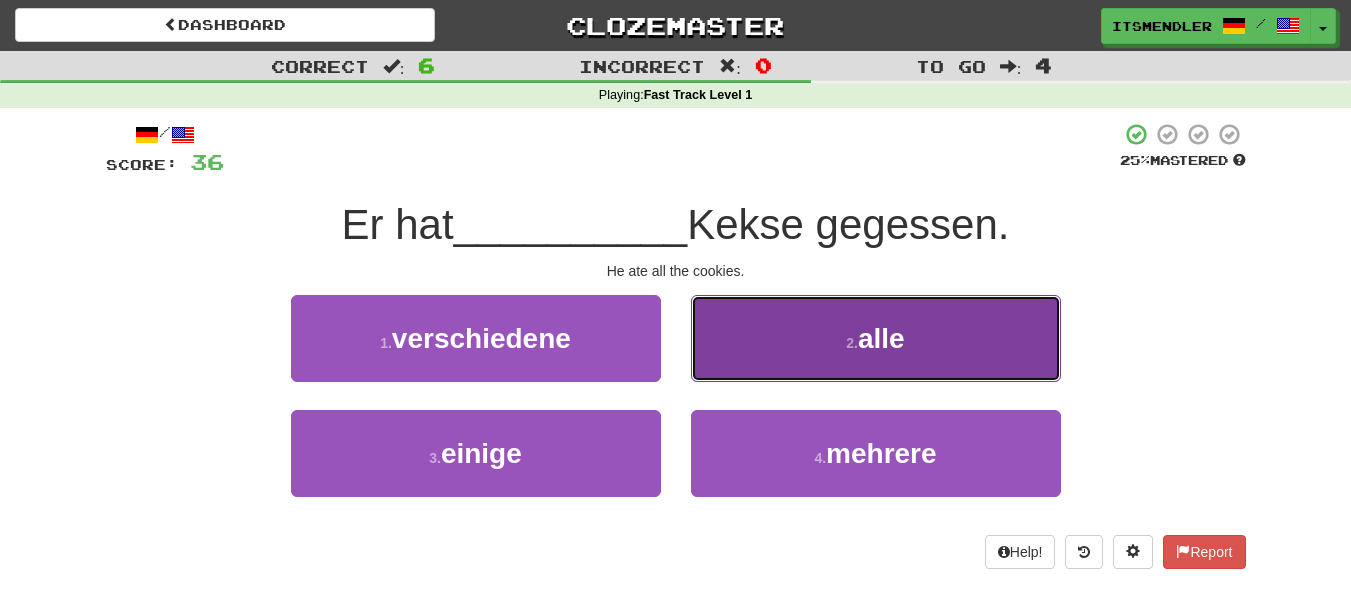 click on "2 .  alle" at bounding box center [876, 338] 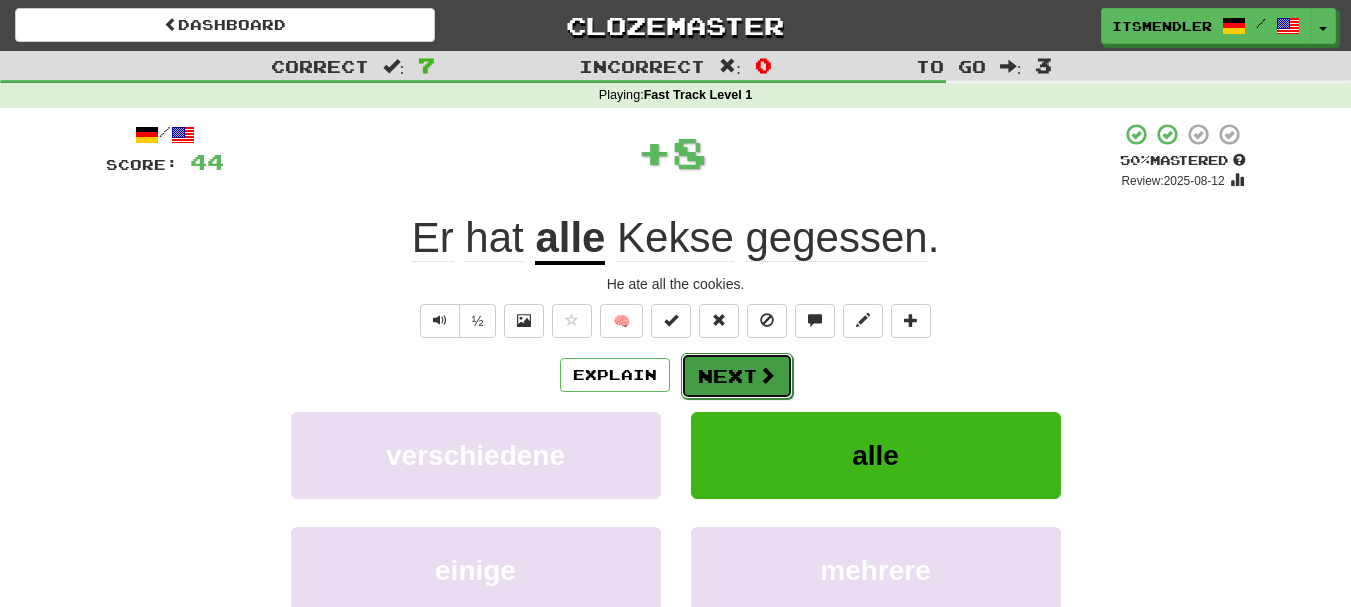 click on "Next" at bounding box center [737, 376] 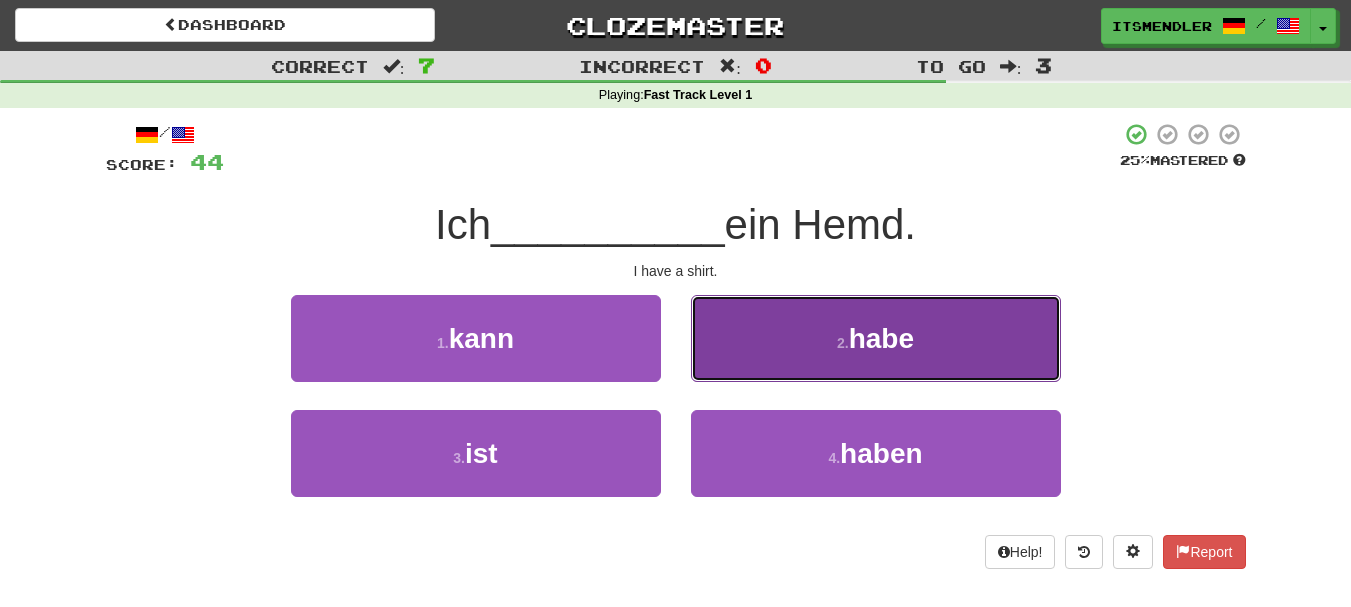 click on "2 .  habe" at bounding box center (876, 338) 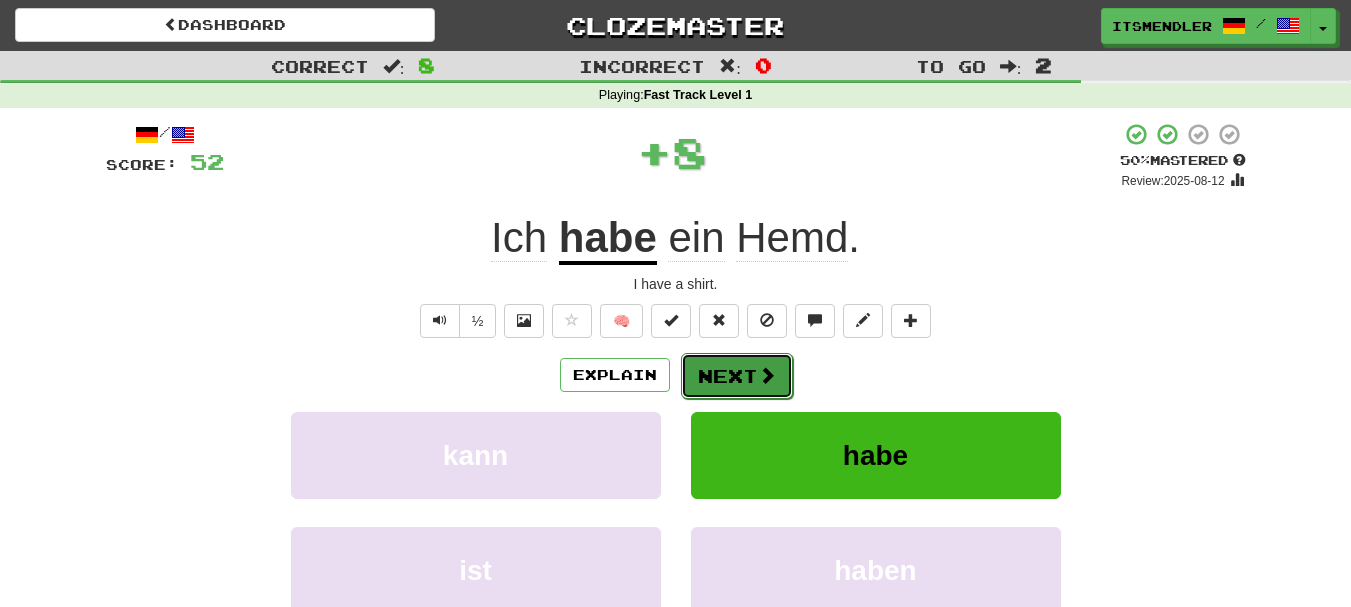 click on "Next" at bounding box center (737, 376) 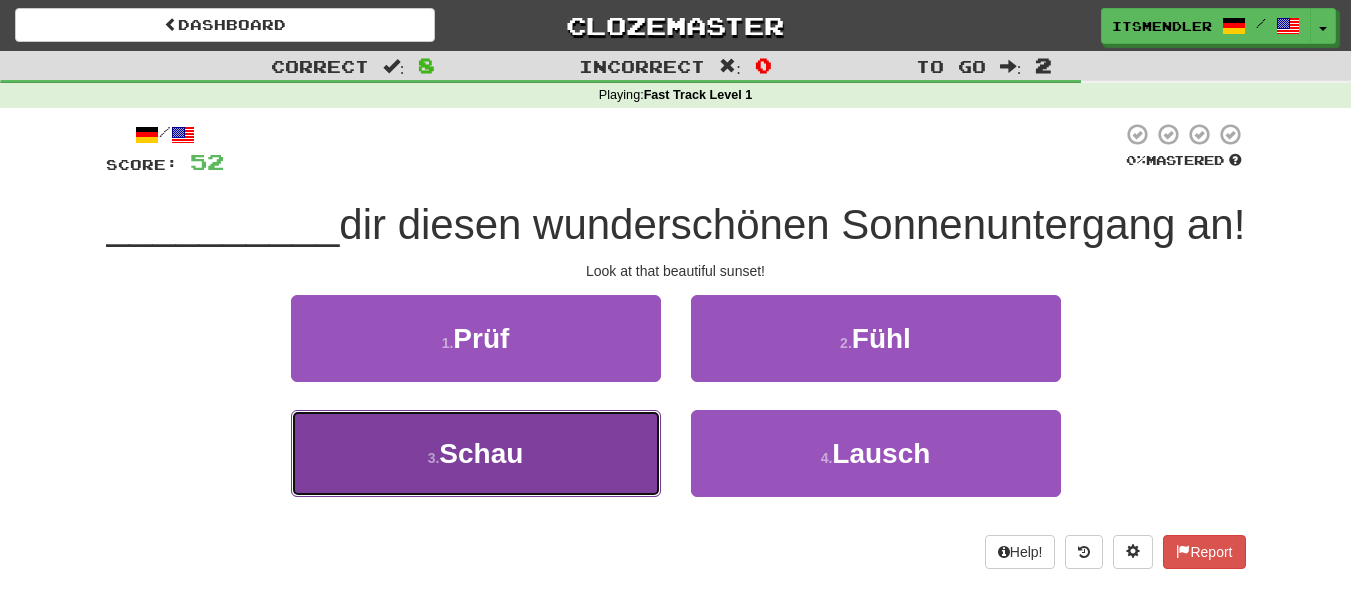click on "3 .  Schau" at bounding box center (476, 453) 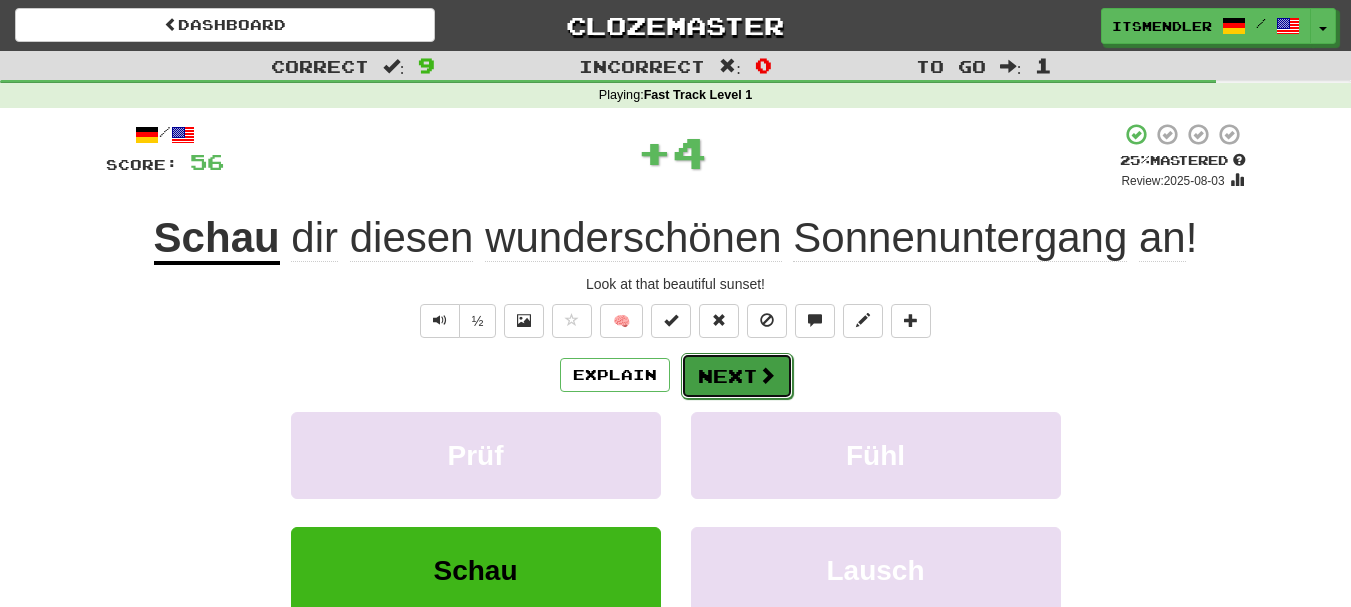 click on "Next" at bounding box center [737, 376] 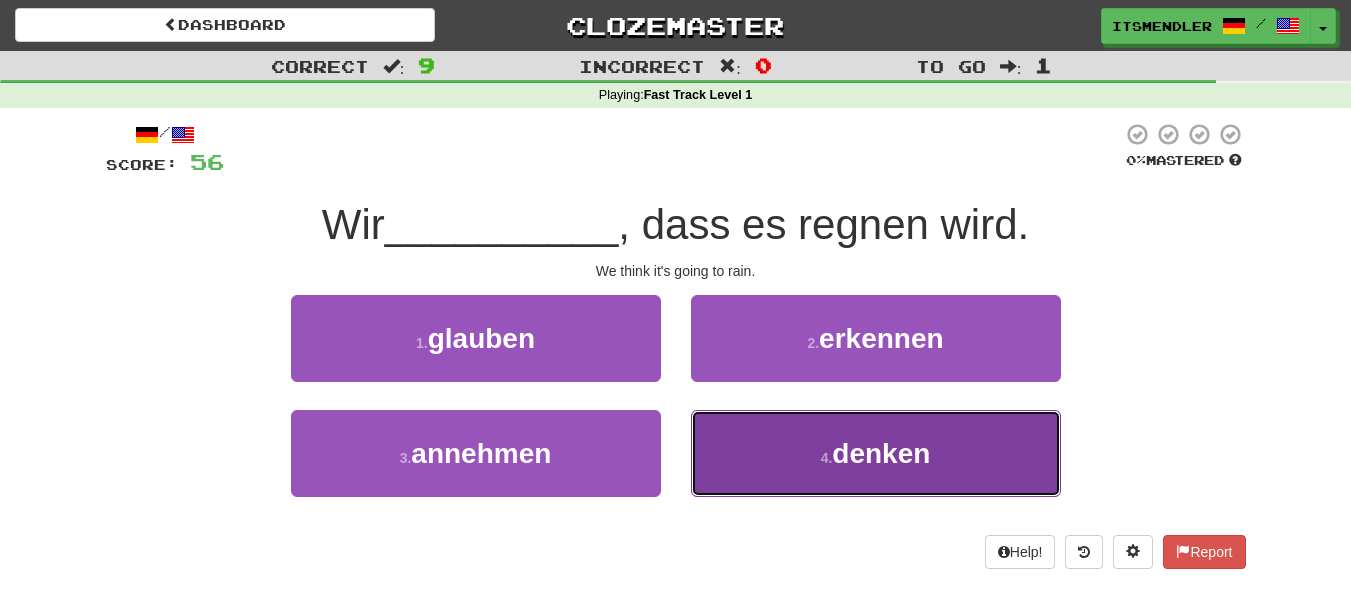 click on "4 .  denken" at bounding box center (876, 453) 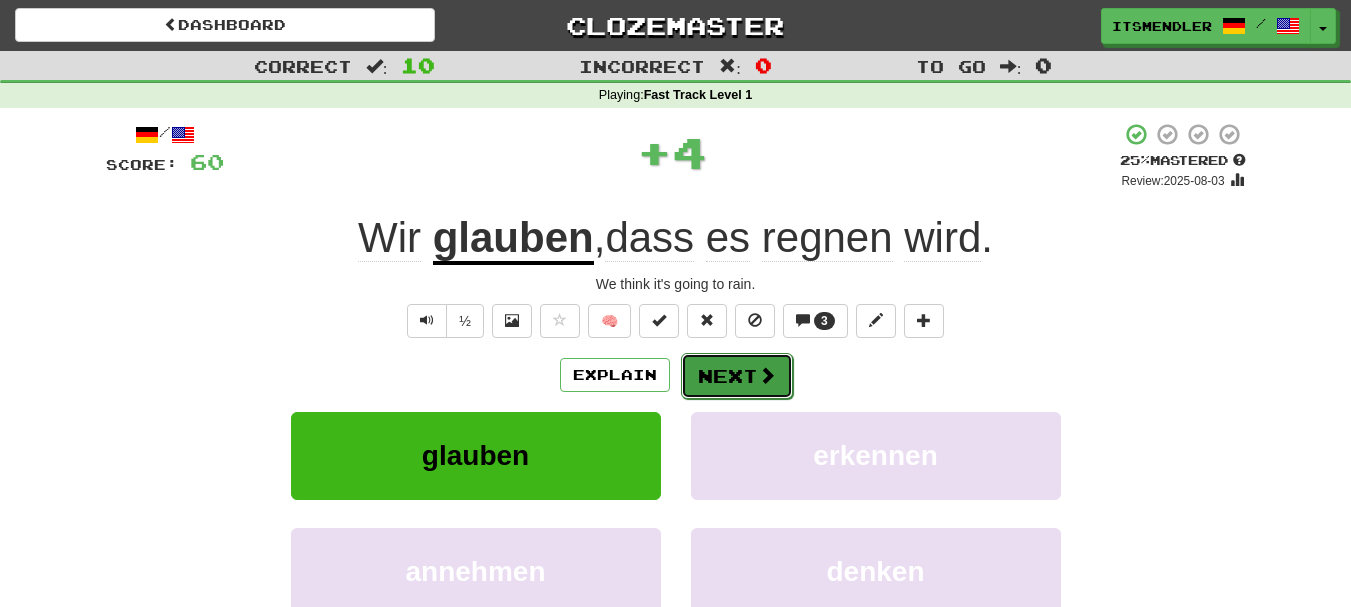 click on "Next" at bounding box center (737, 376) 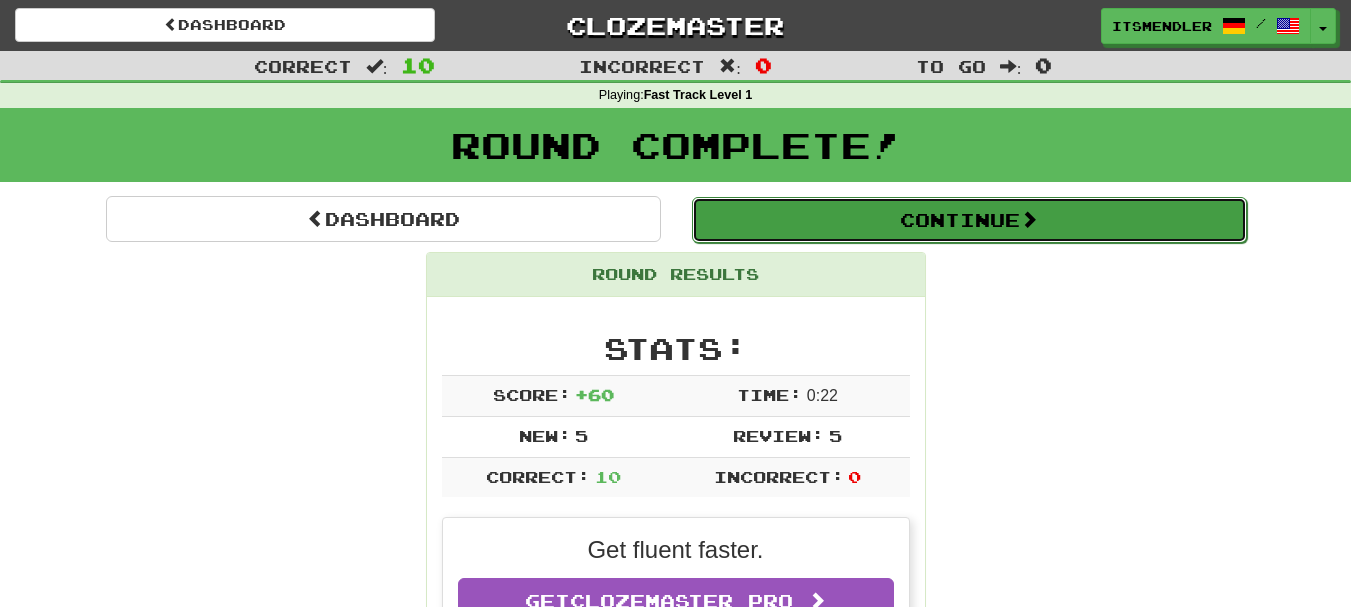 click on "Continue" at bounding box center [969, 220] 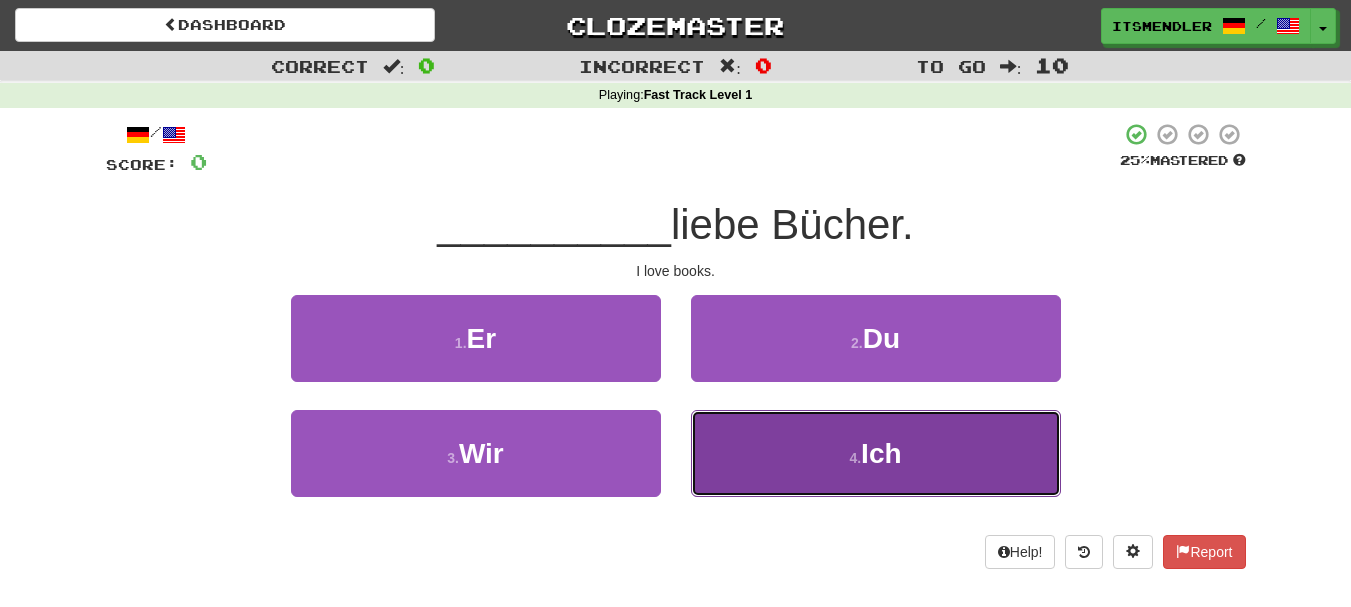 click on "4 .  Ich" at bounding box center [876, 453] 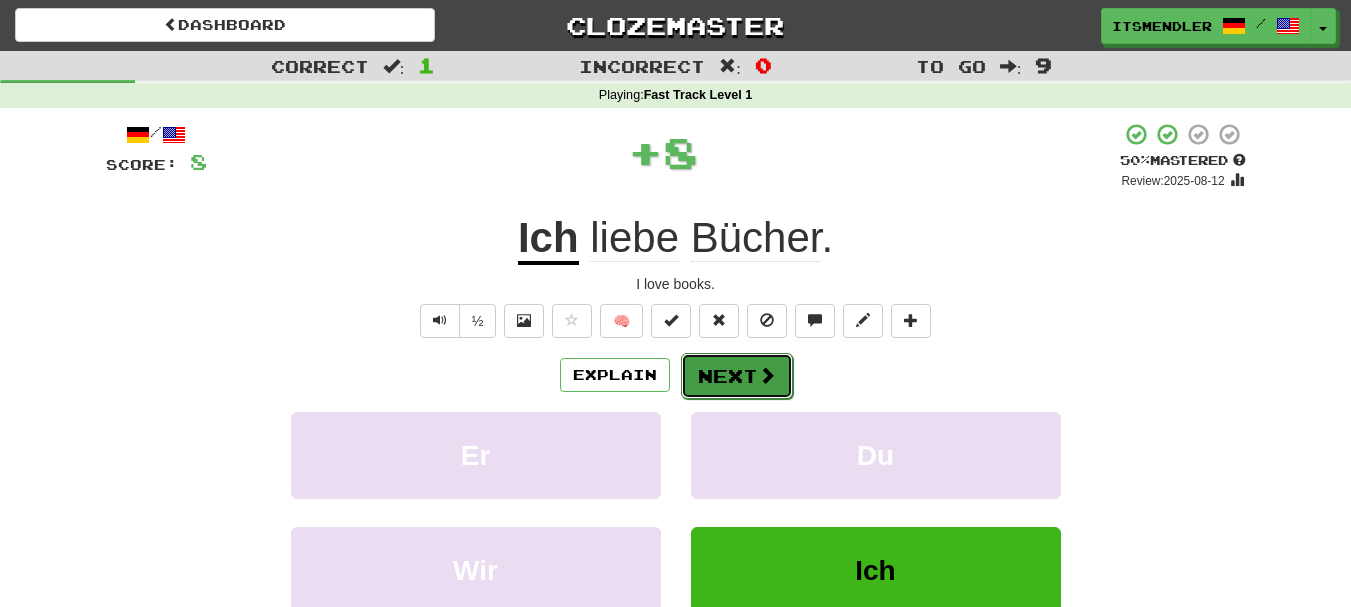 click on "Next" at bounding box center (737, 376) 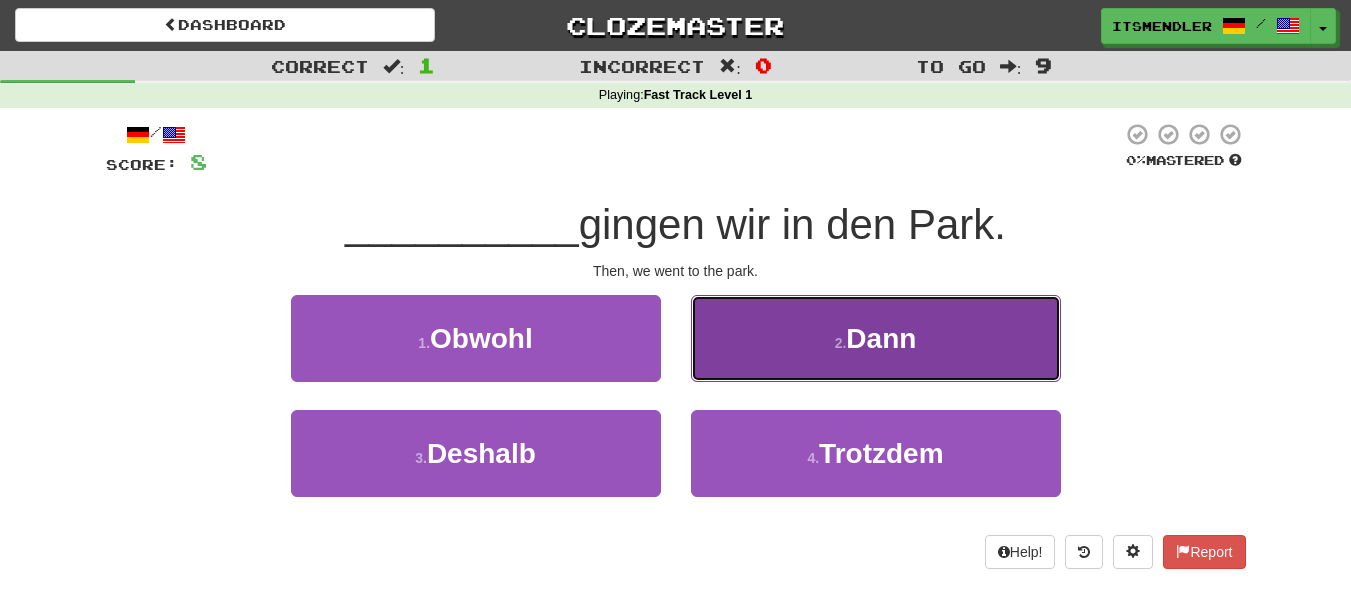 click on "2 .  Dann" at bounding box center [876, 338] 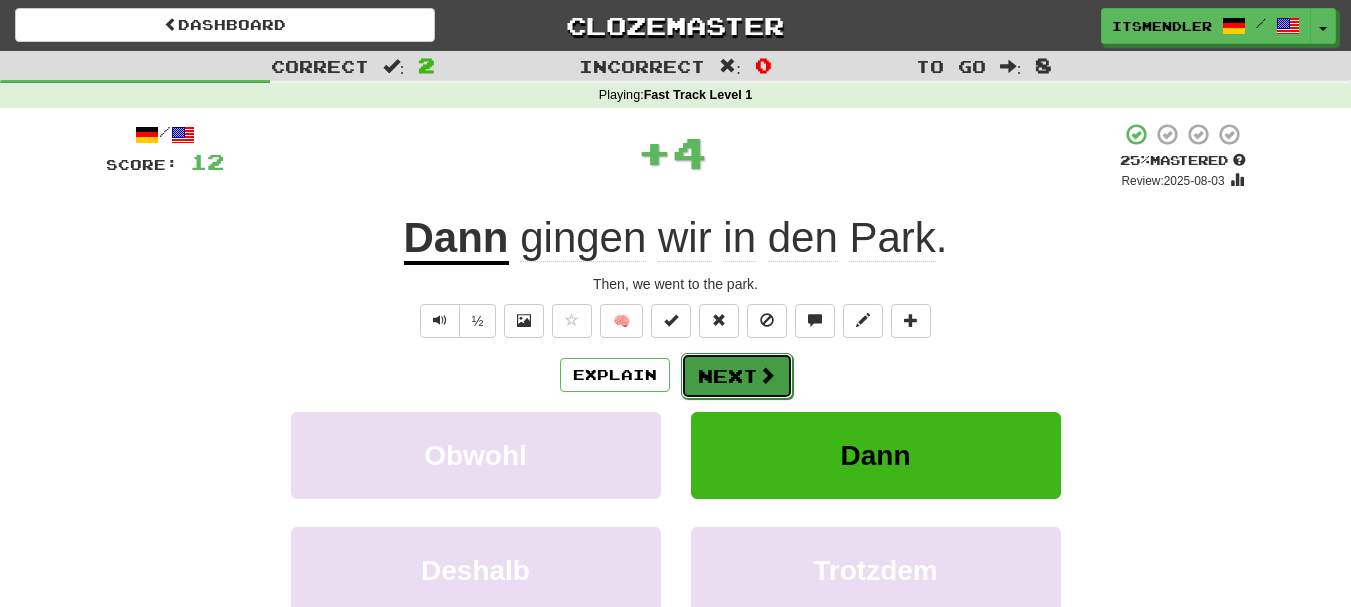 click on "Next" at bounding box center (737, 376) 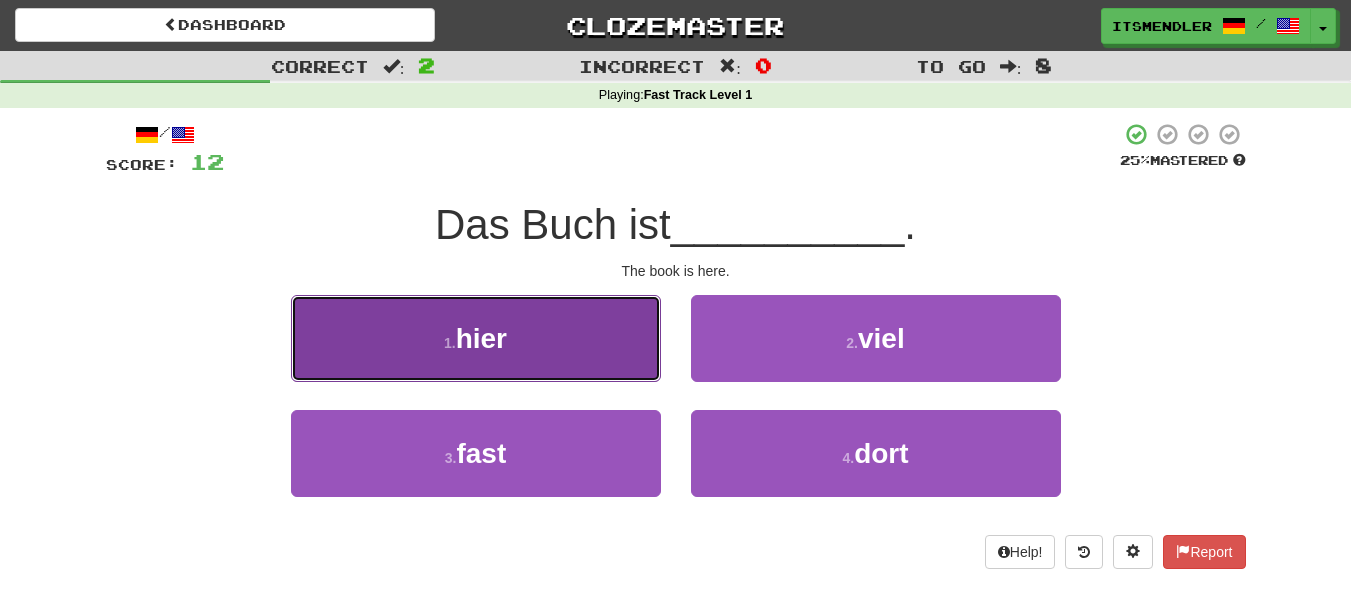 click on "1 .  hier" at bounding box center (476, 338) 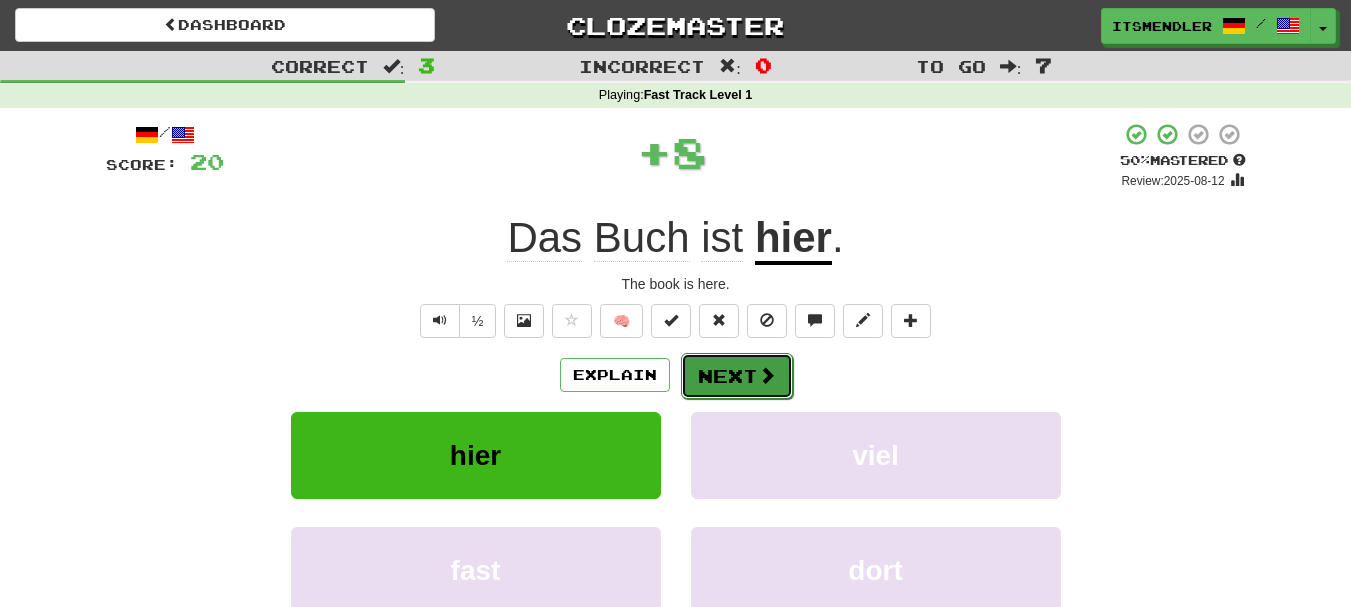 click on "Next" at bounding box center (737, 376) 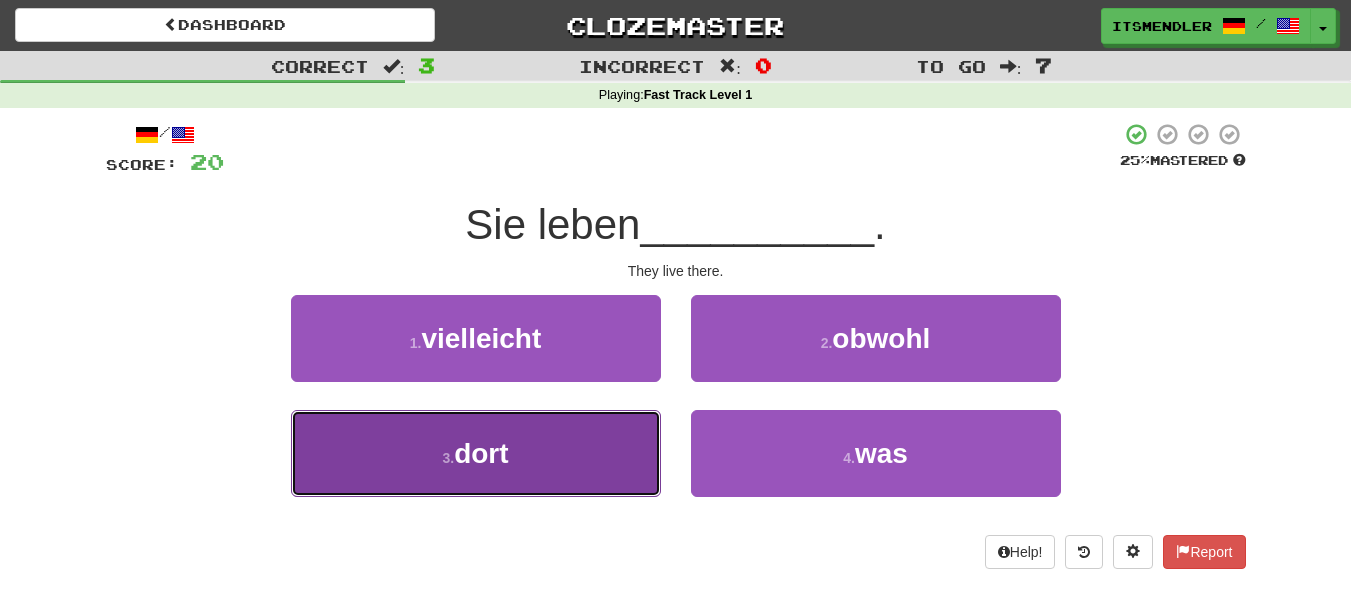 click on "3 .  dort" at bounding box center (476, 453) 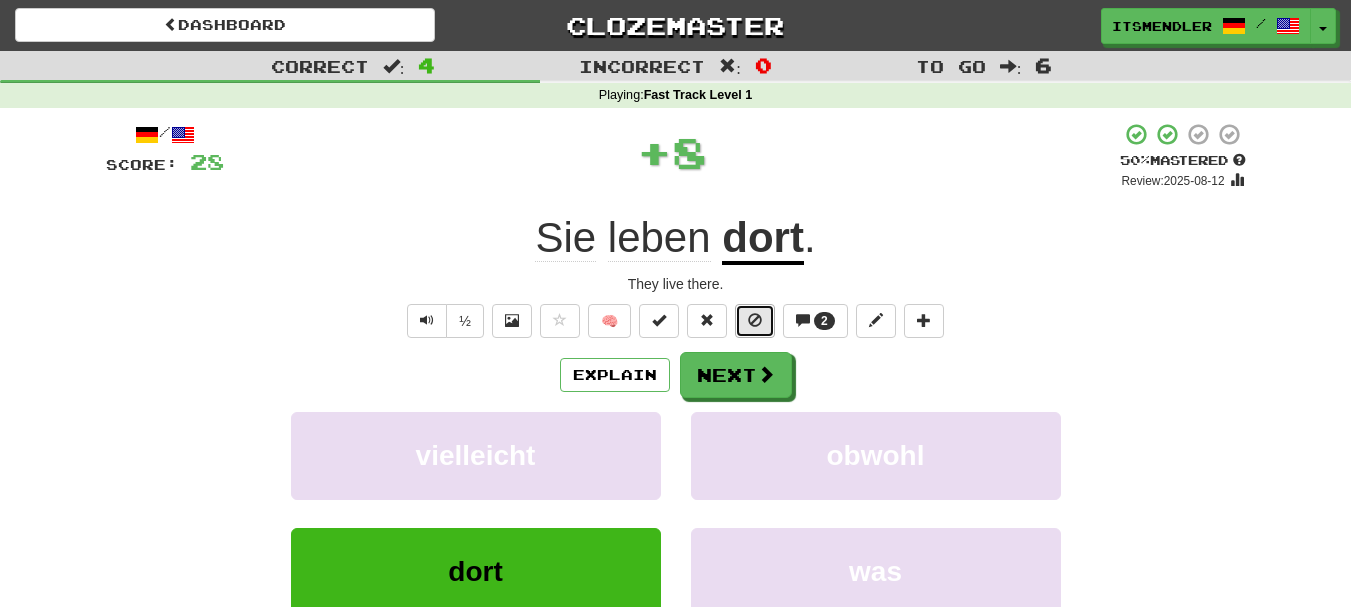click at bounding box center (755, 321) 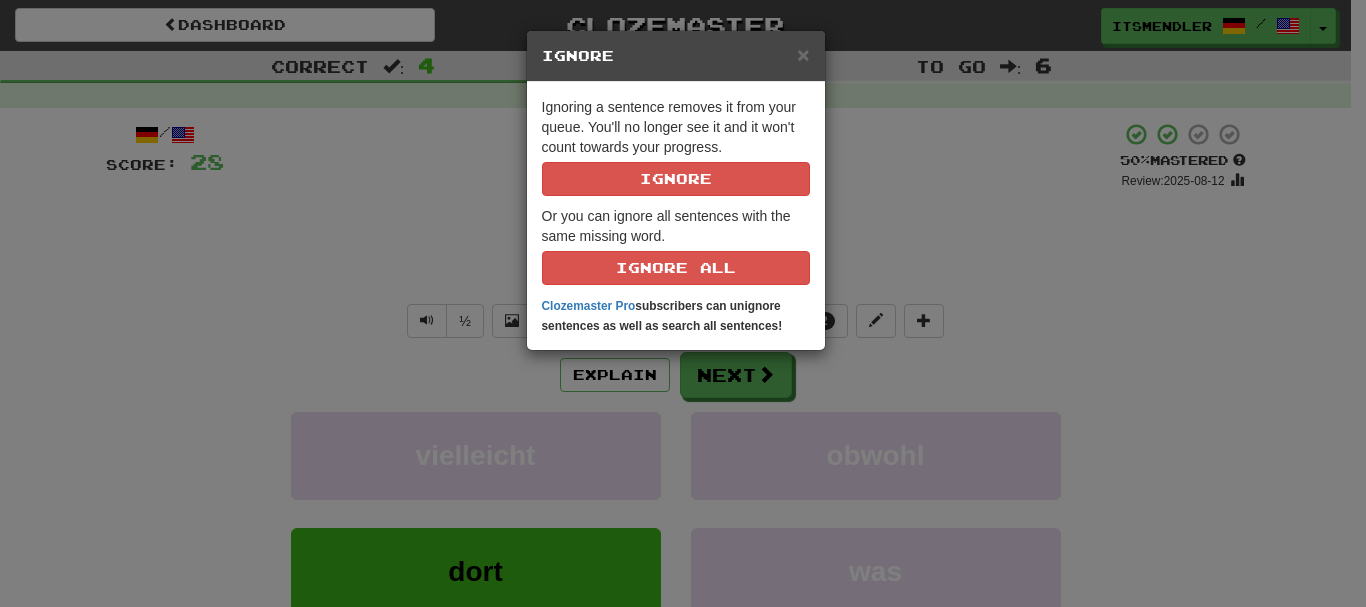 click on "× Ignore Ignoring a sentence removes it from your queue. You'll no longer see it and it won't count towards your progress. Ignore Or you can ignore all sentences with the same missing word. Ignore All Clozemaster Pro  subscribers can unignore sentences as well as search all sentences!" at bounding box center (683, 303) 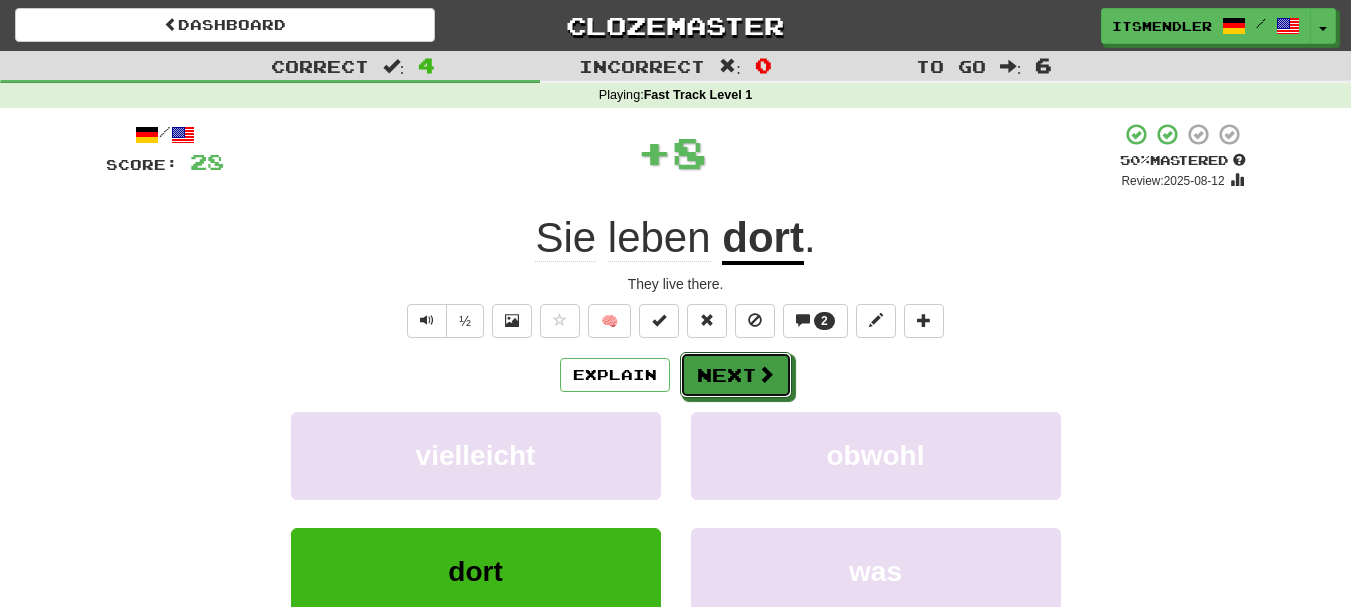 click on "Next" at bounding box center (736, 375) 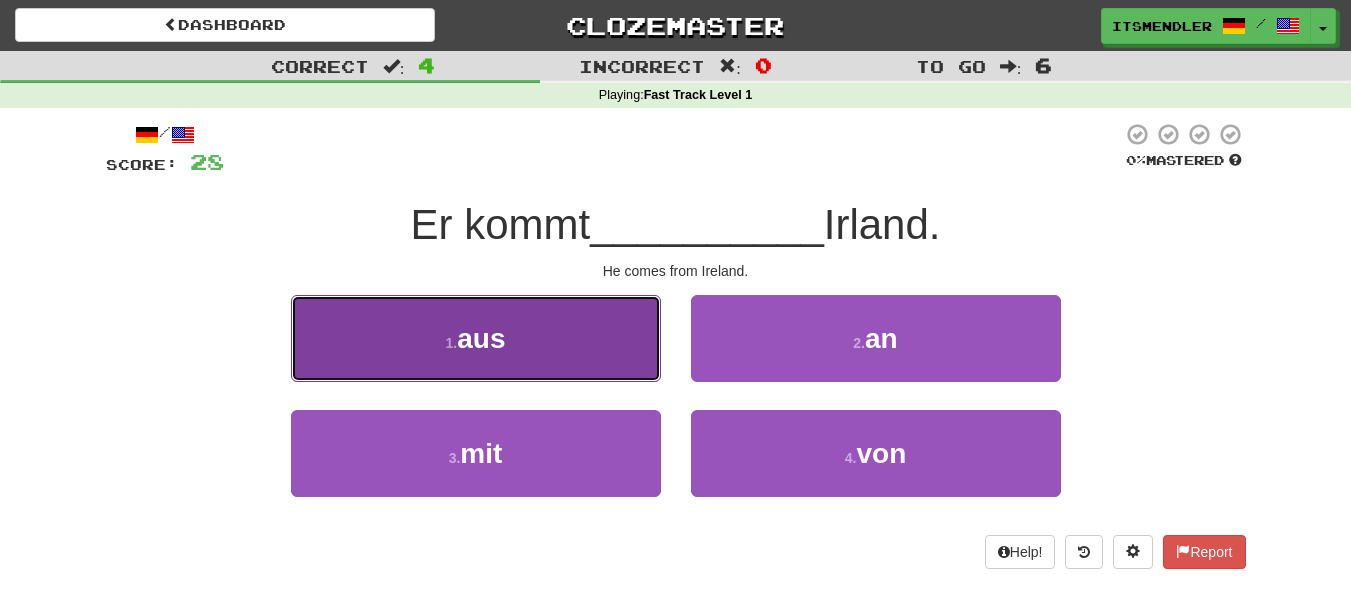 click on "1 .  aus" at bounding box center (476, 338) 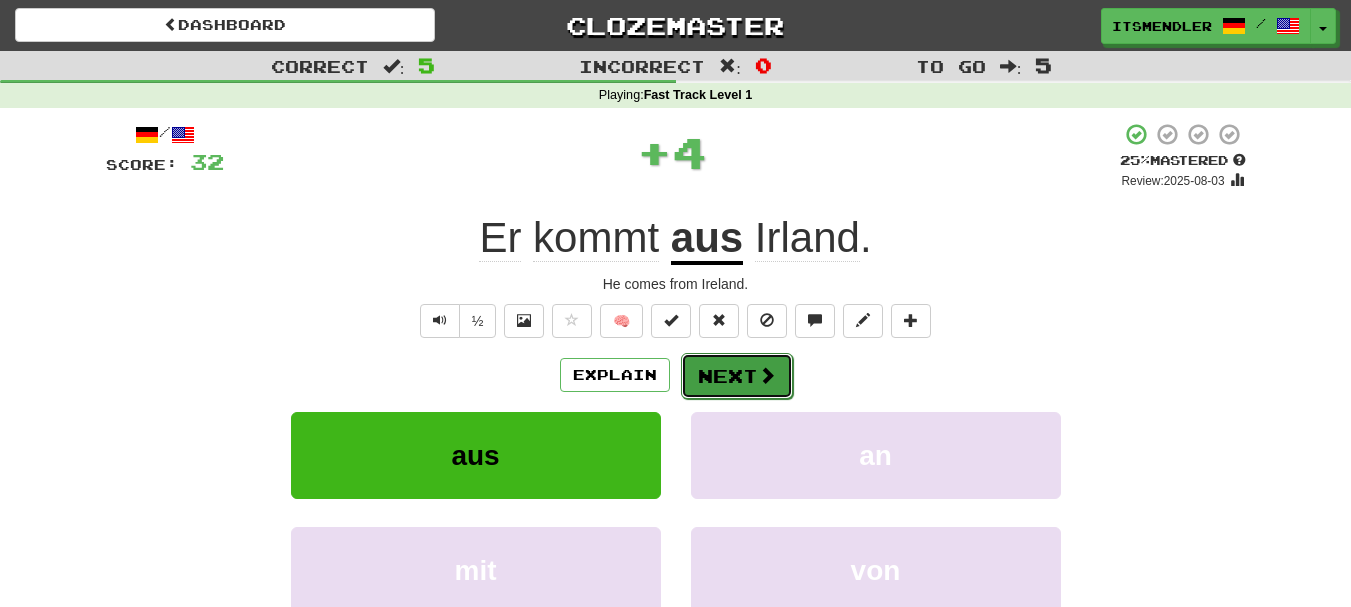 click on "Next" at bounding box center [737, 376] 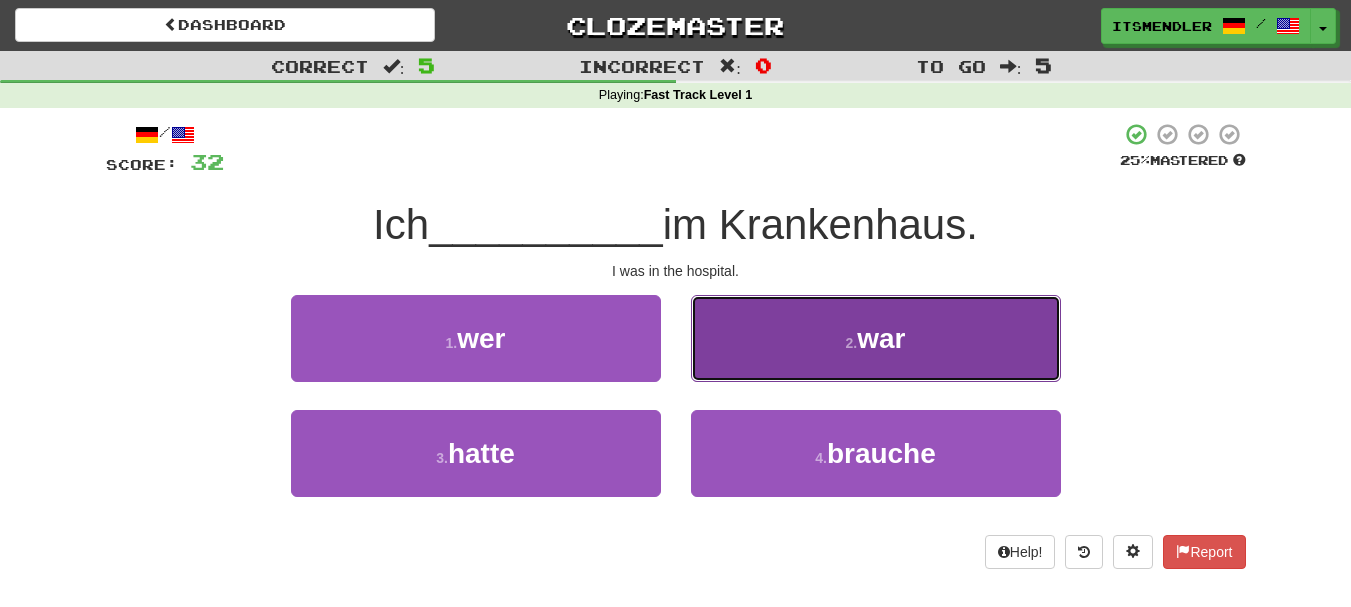 click on "2 .  war" at bounding box center (876, 338) 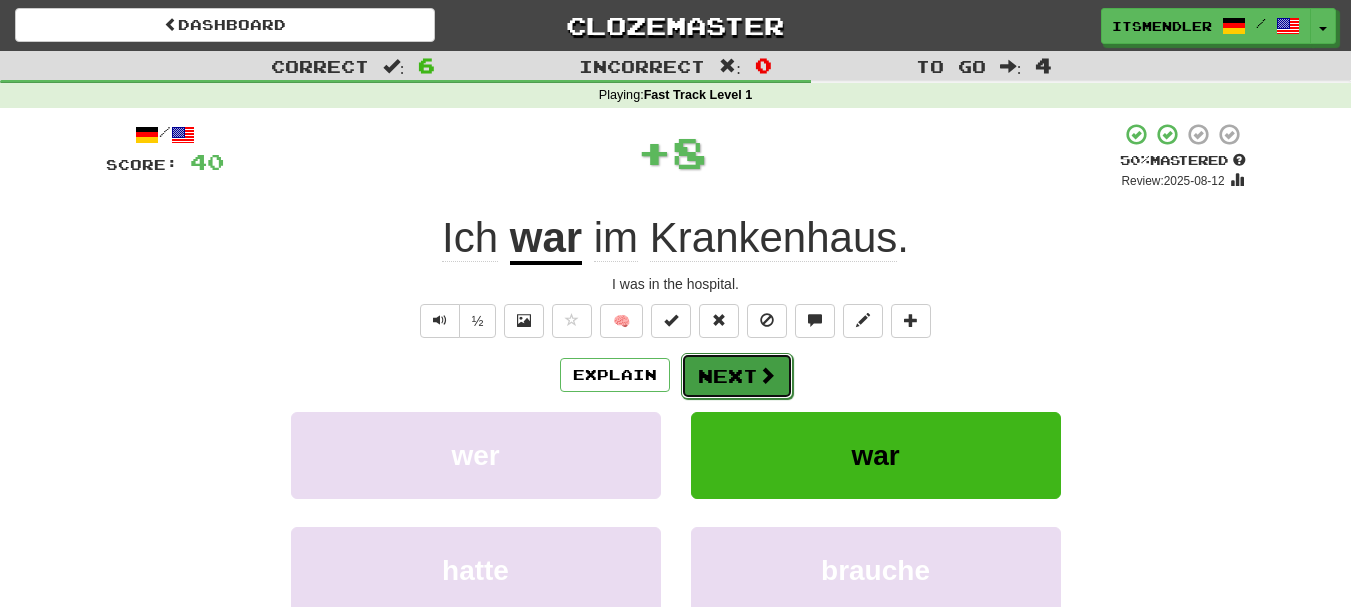 click on "Next" at bounding box center (737, 376) 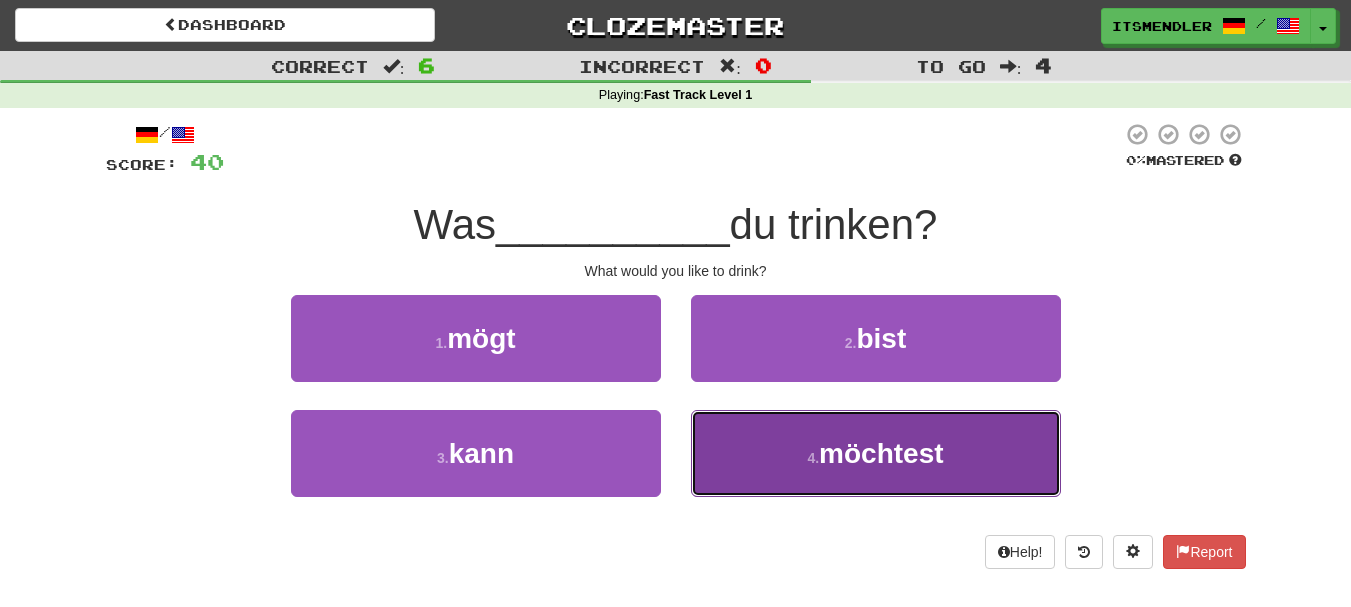 click on "4 .  möchtest" at bounding box center [876, 453] 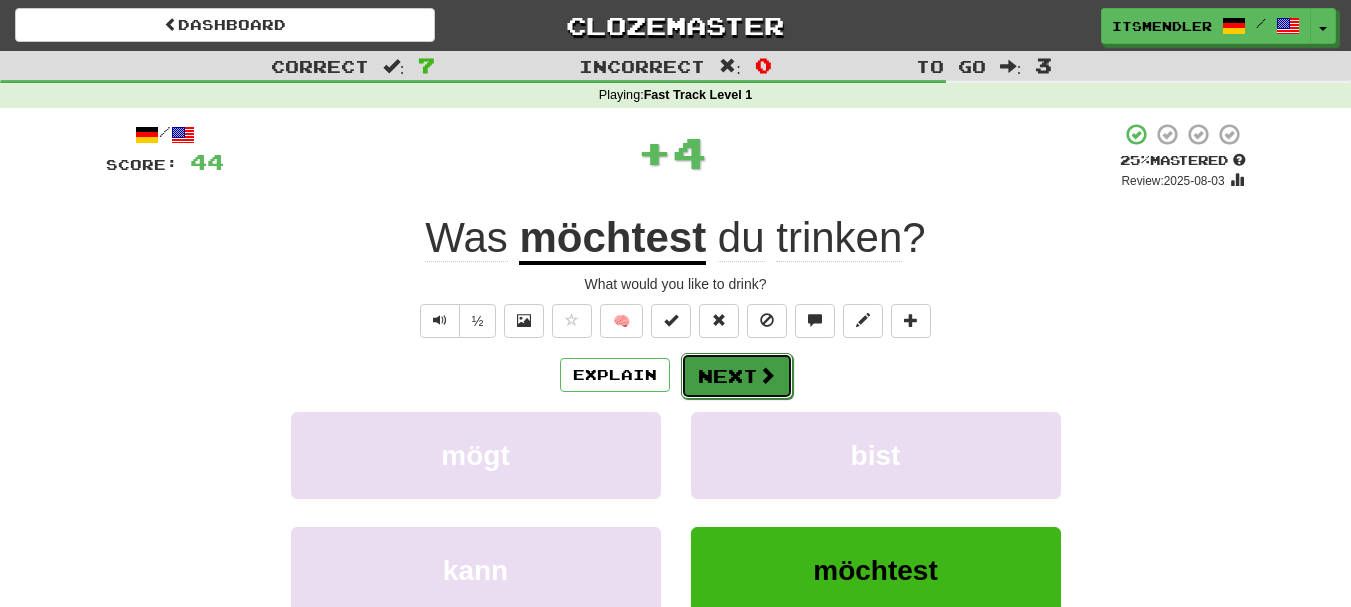 click on "Next" at bounding box center (737, 376) 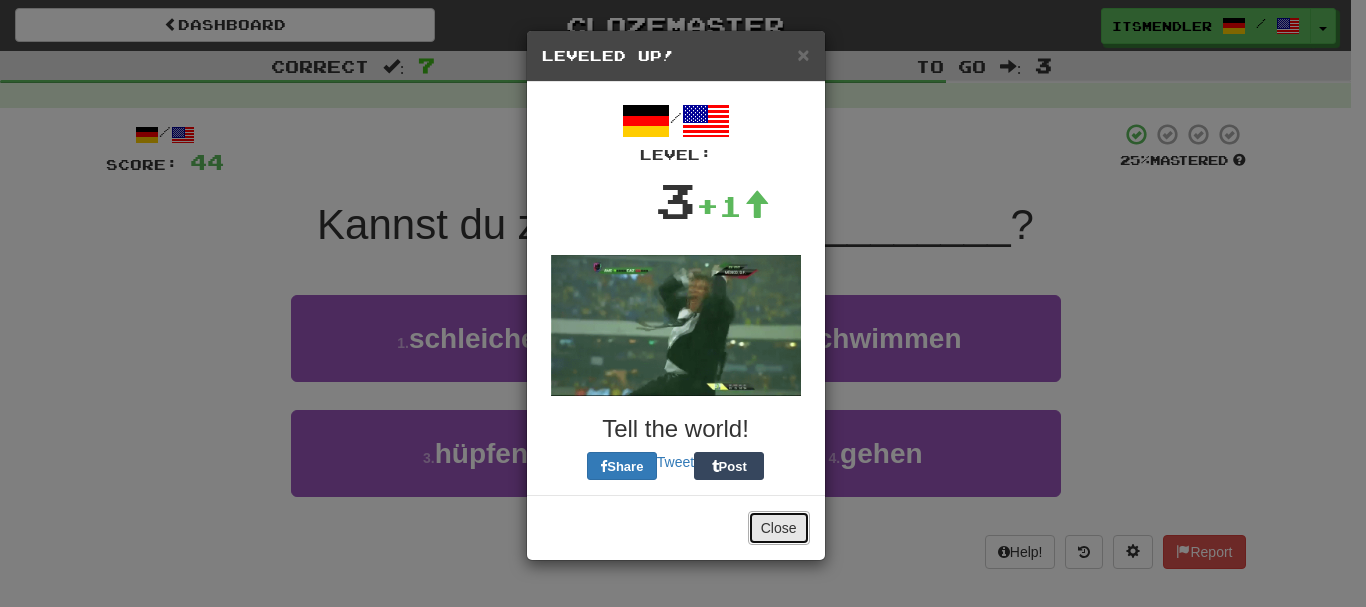 click on "Close" at bounding box center [779, 528] 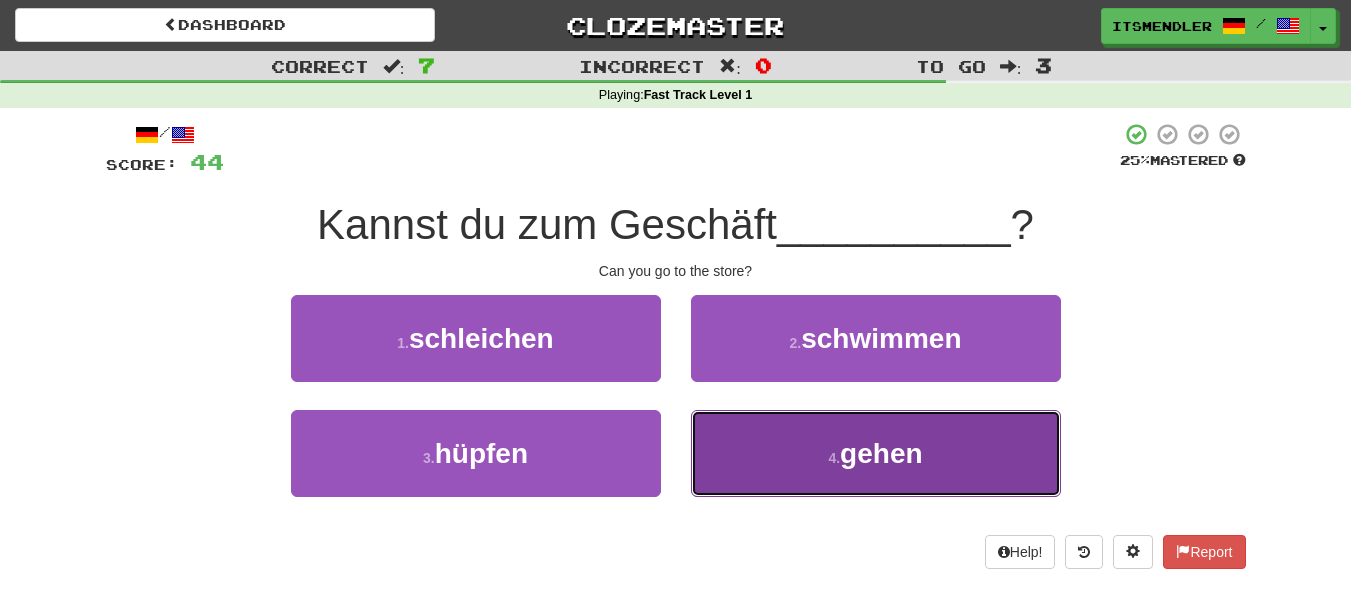 click on "4 .  gehen" at bounding box center [876, 453] 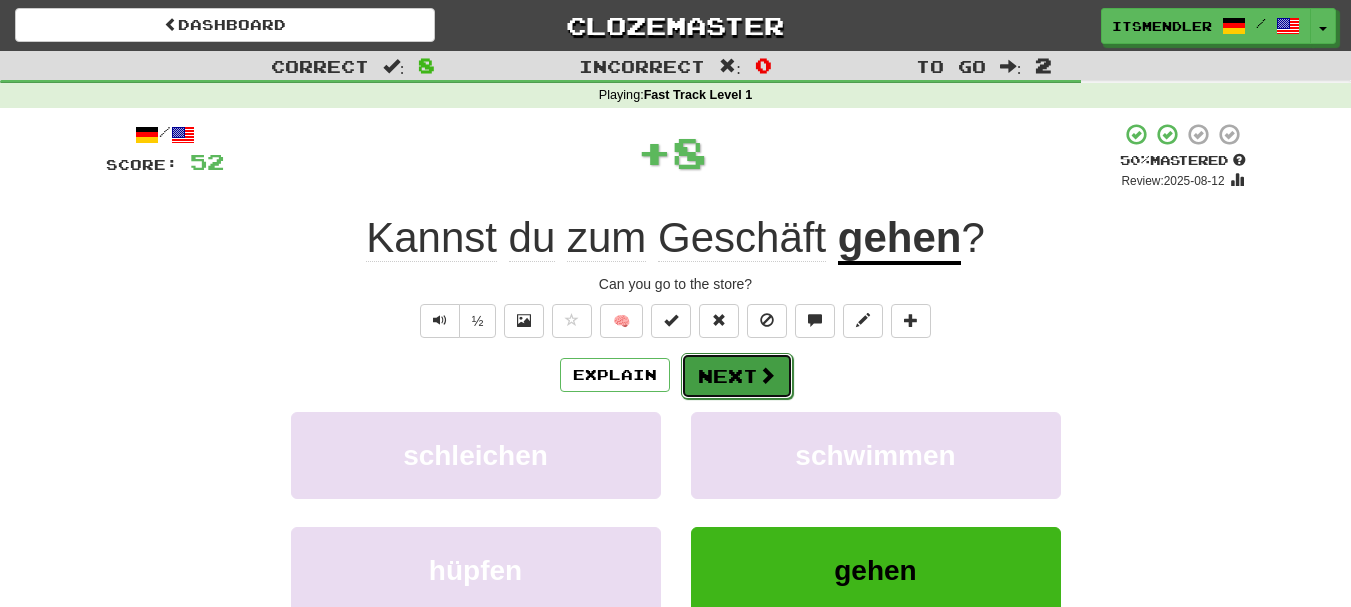 click at bounding box center [767, 375] 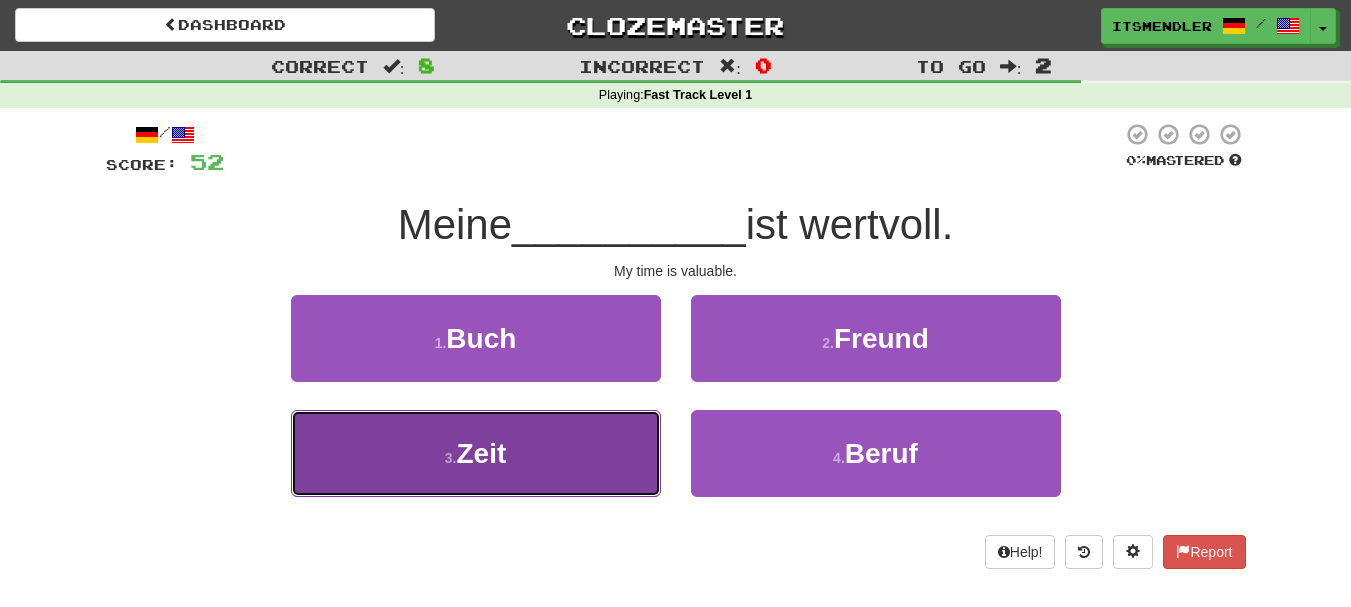 click on "3 .  Zeit" at bounding box center [476, 453] 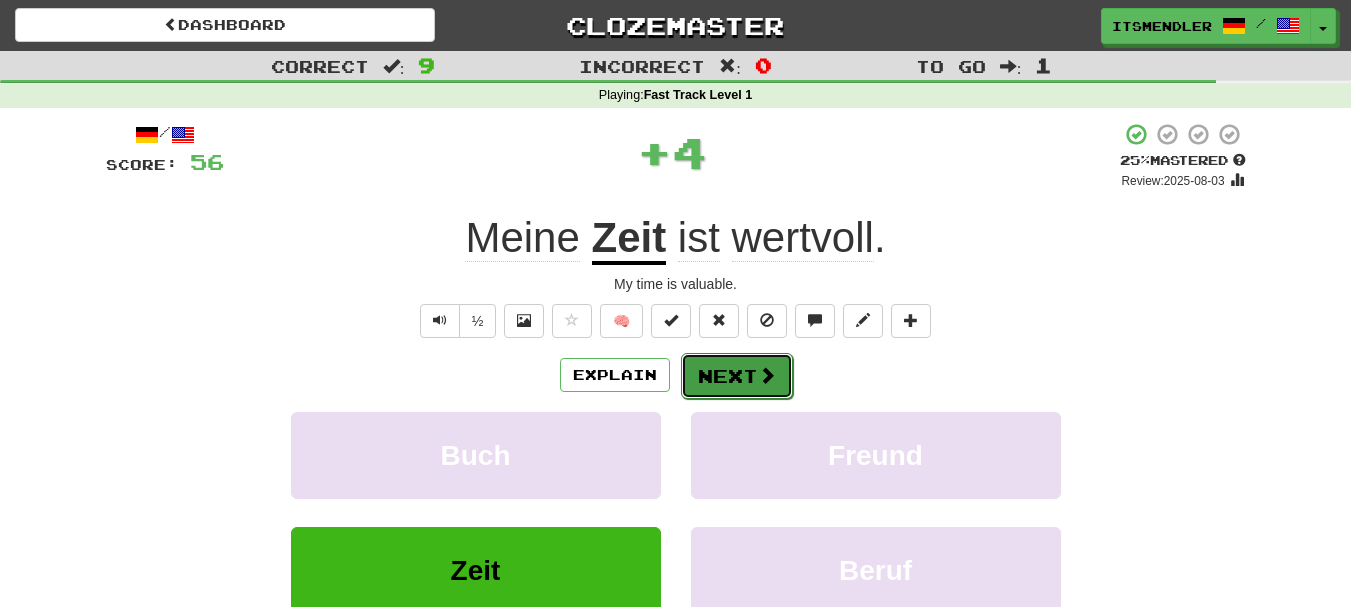 click at bounding box center (767, 375) 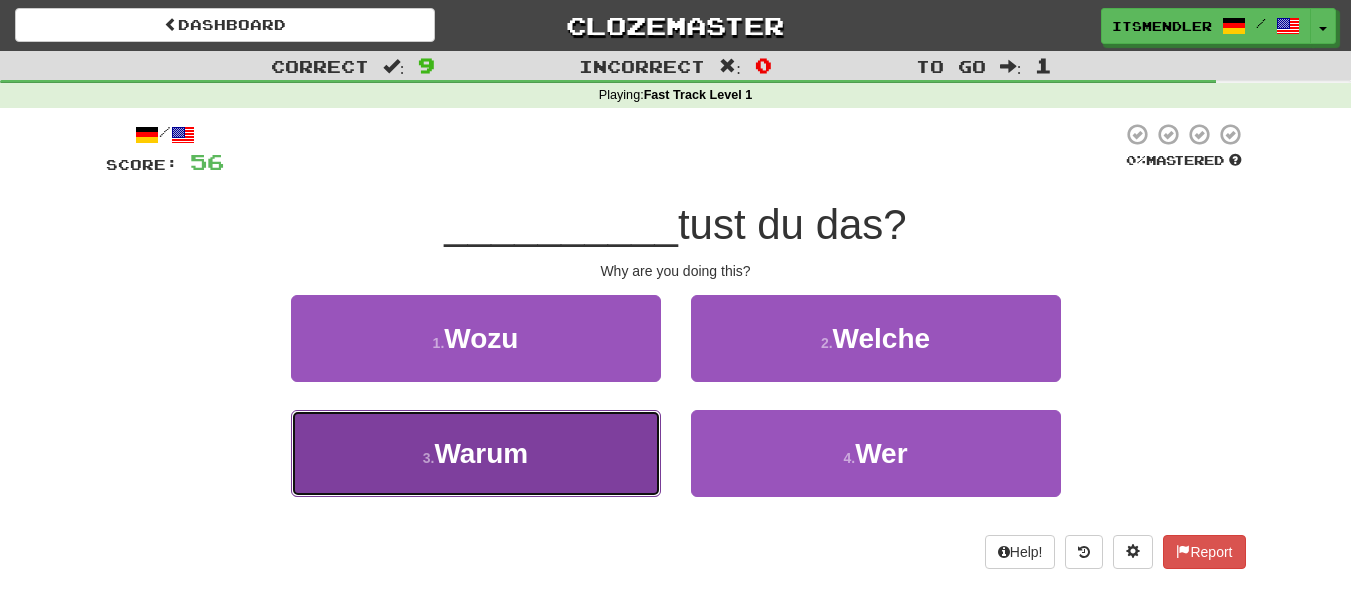 click on "3 .  Warum" at bounding box center [476, 453] 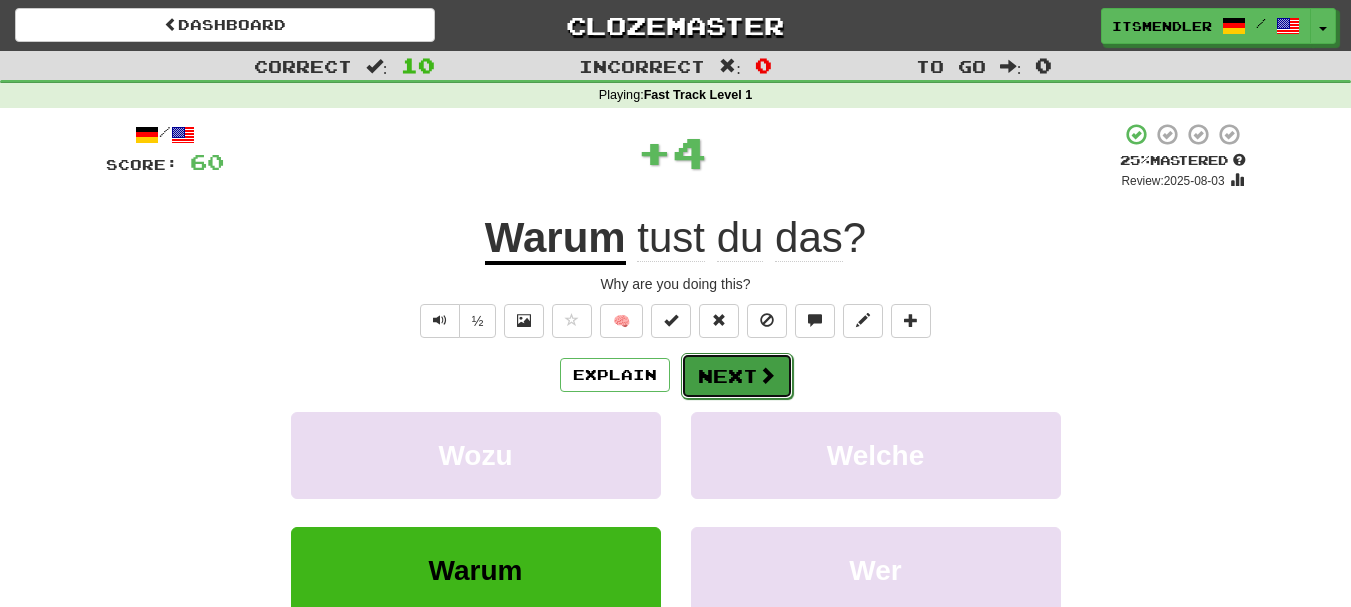 click on "Next" at bounding box center [737, 376] 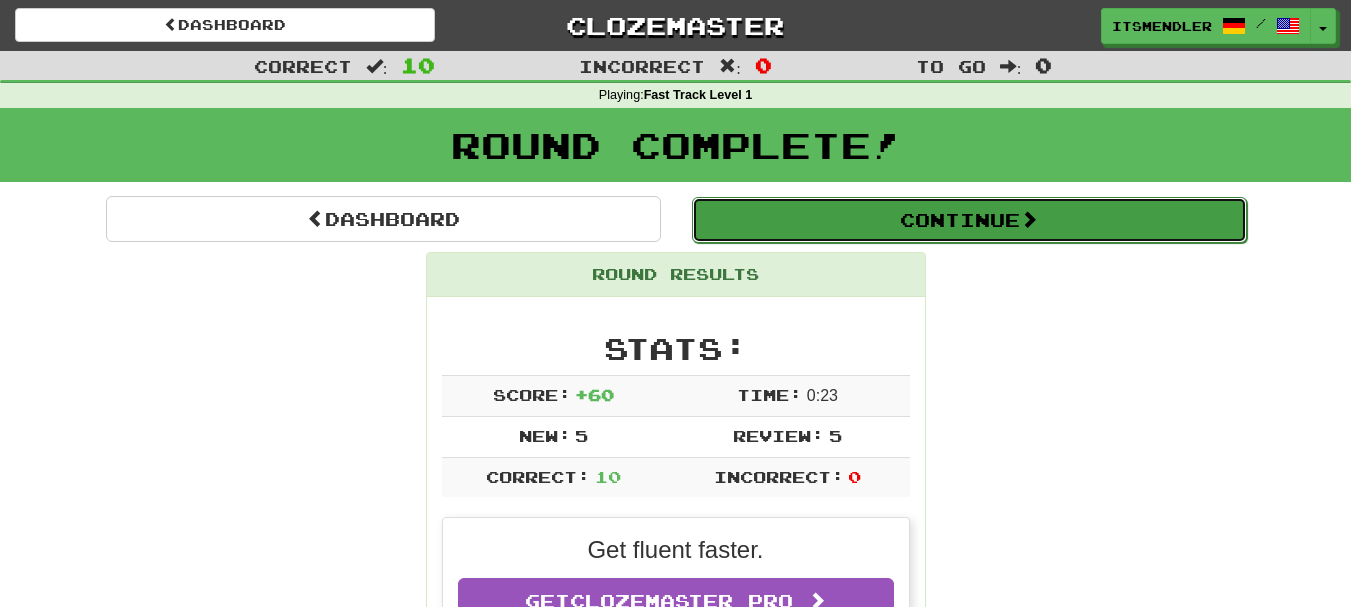click on "Continue" at bounding box center [969, 220] 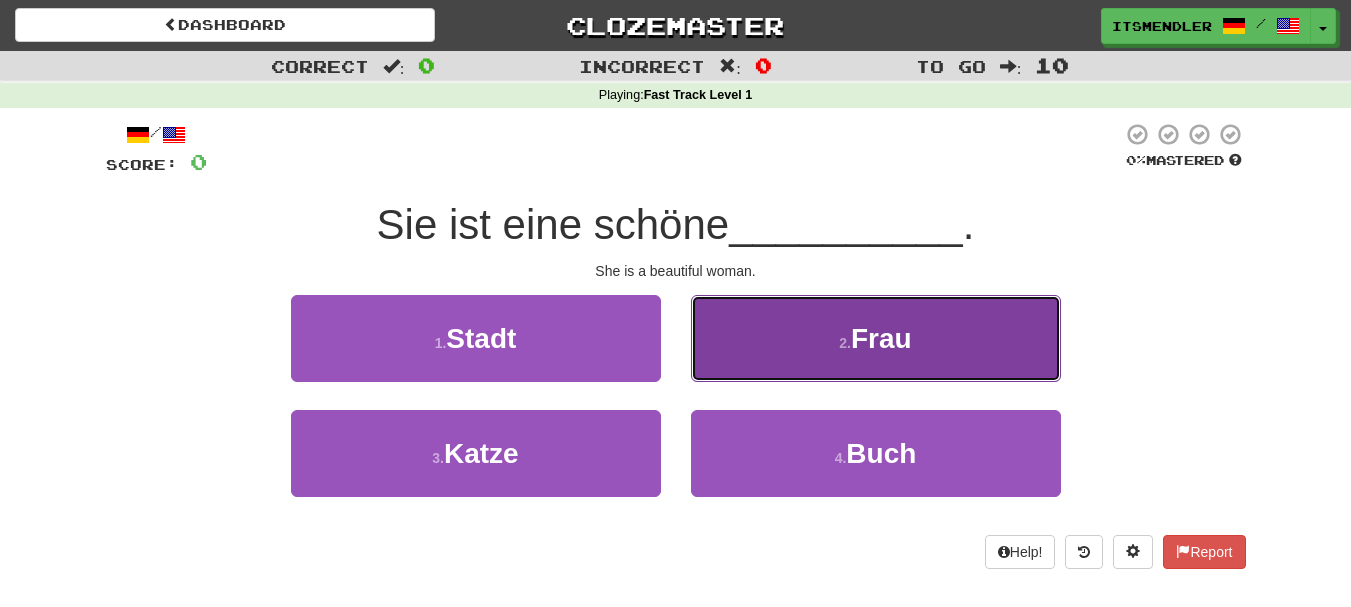 click on "2 .  Frau" at bounding box center (876, 338) 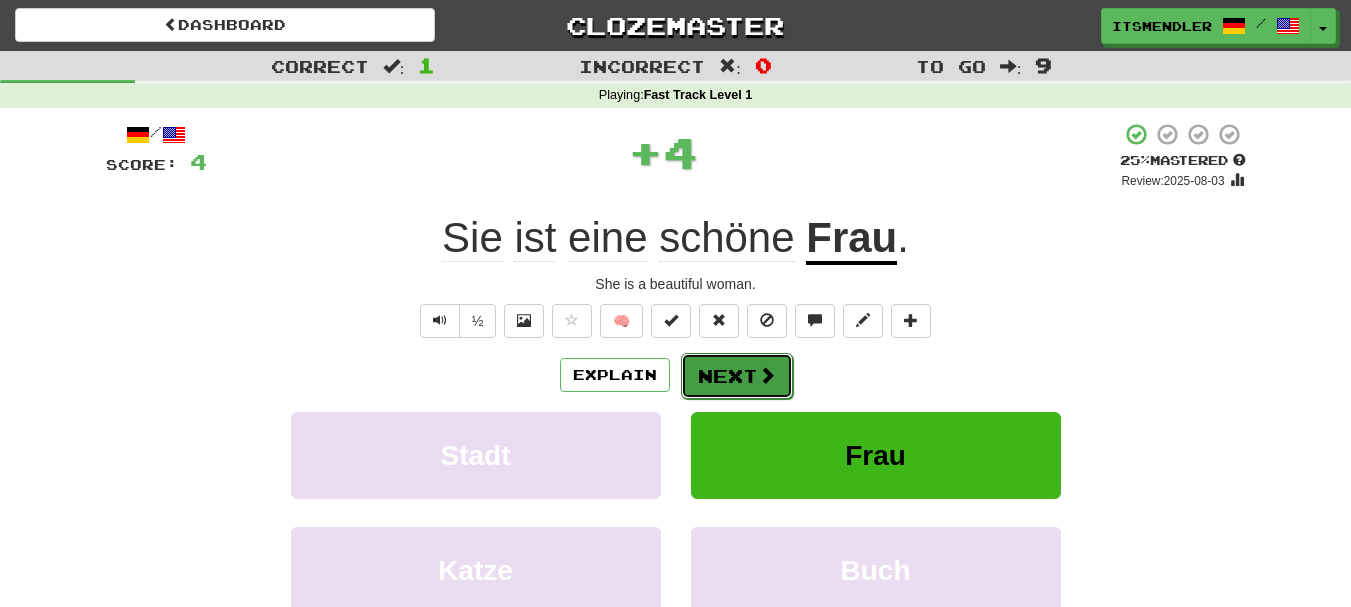 click on "Next" at bounding box center [737, 376] 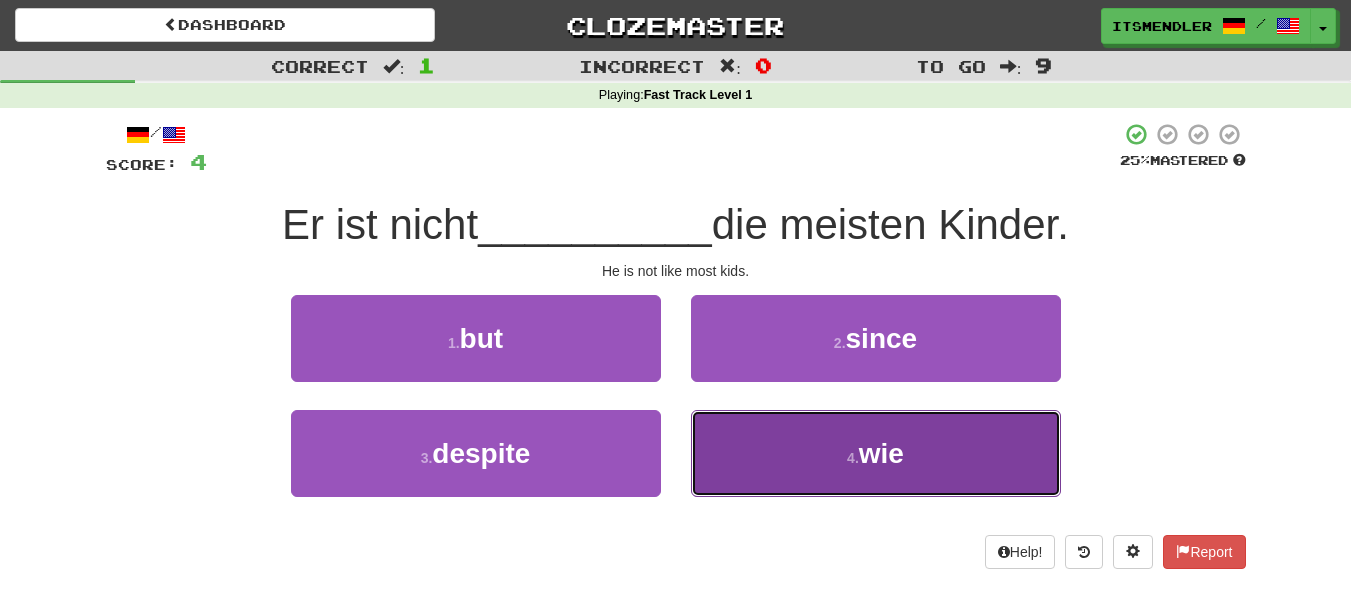 click on "4 .  wie" at bounding box center [876, 453] 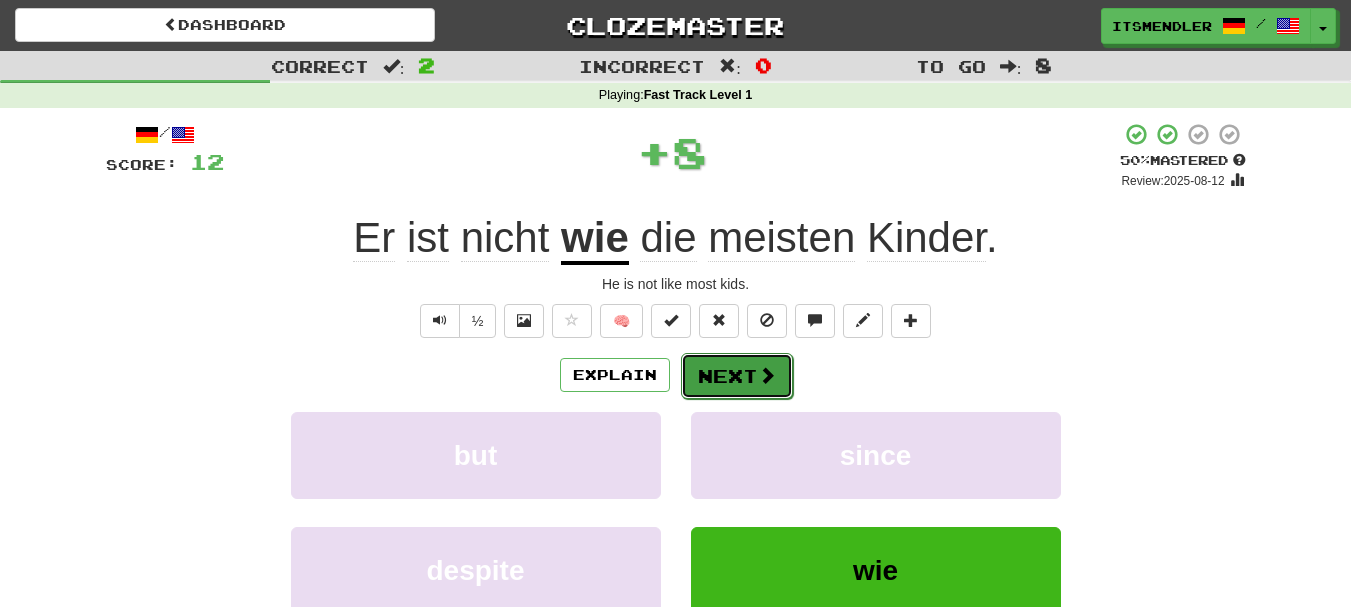 click on "Next" at bounding box center [737, 376] 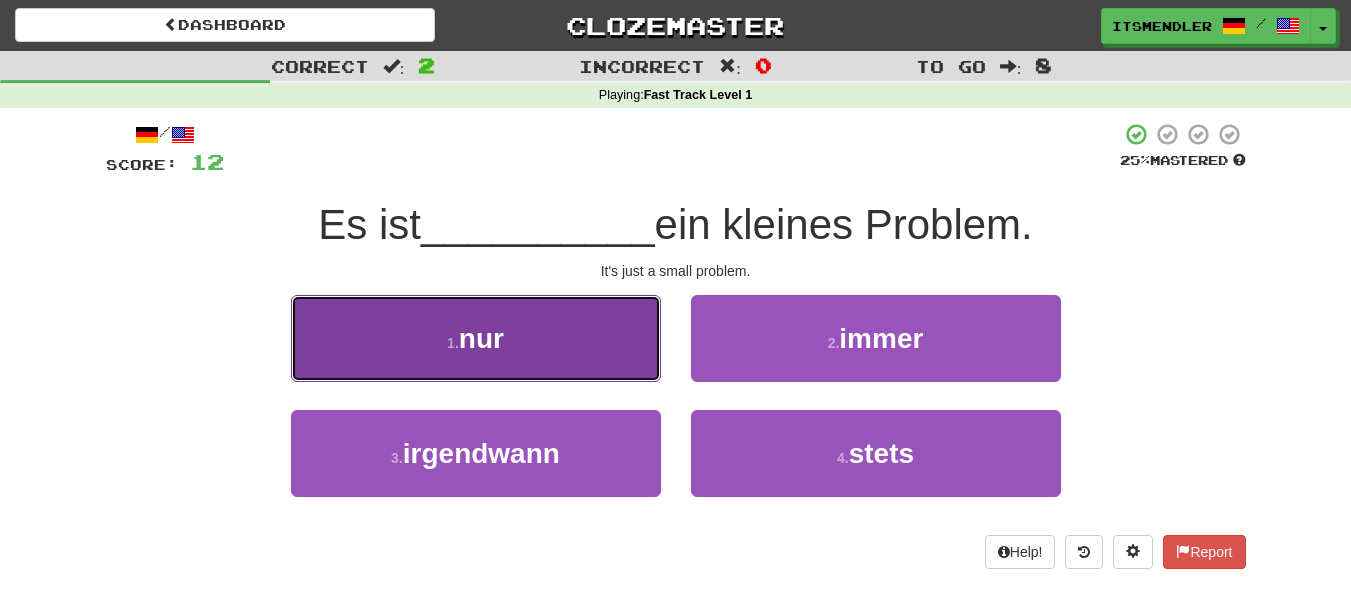 click on "1 .  nur" at bounding box center (476, 338) 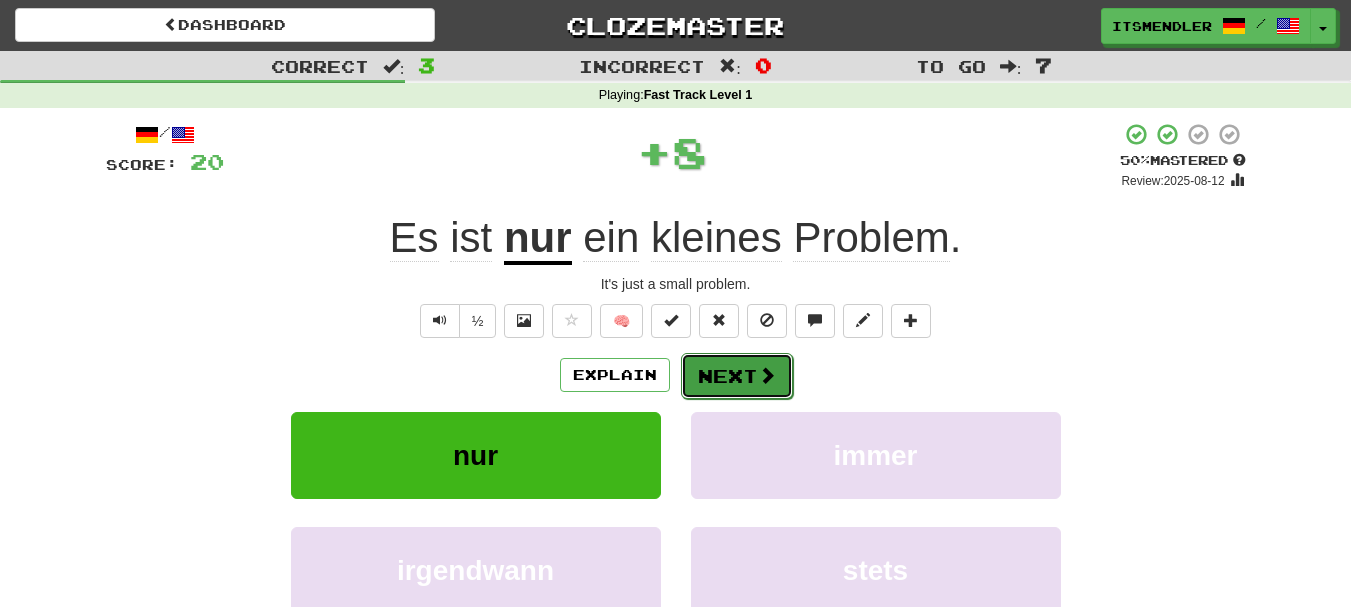 click on "Next" at bounding box center [737, 376] 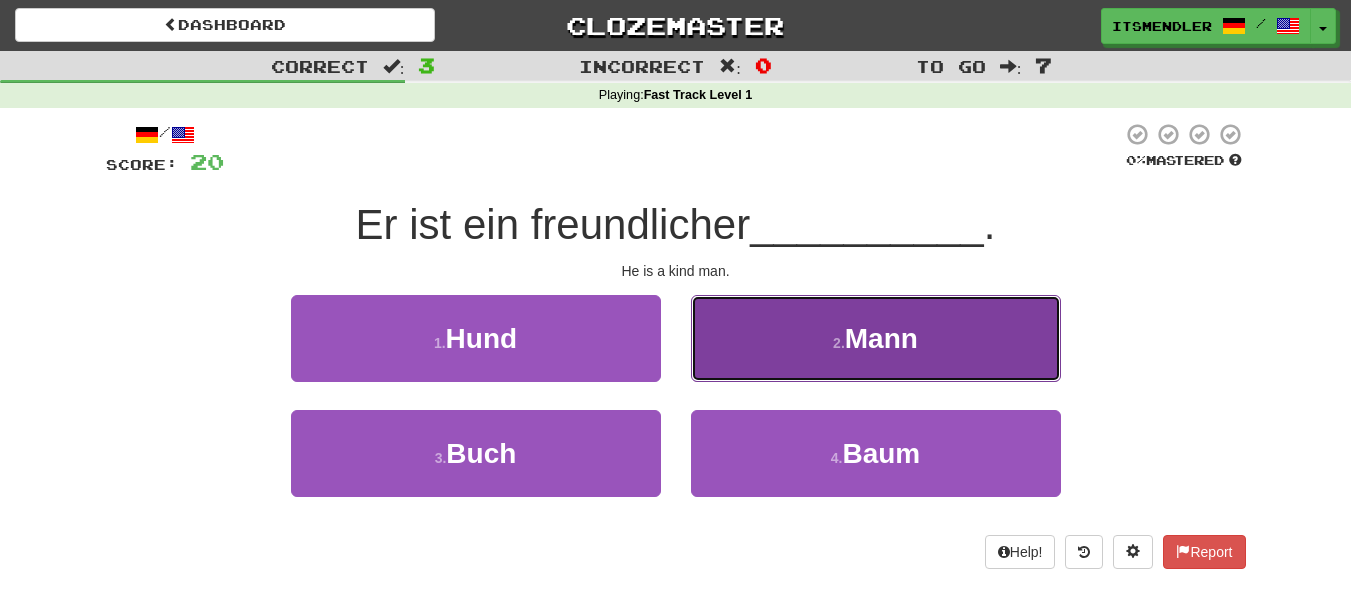 click on "2 .  Mann" at bounding box center (876, 338) 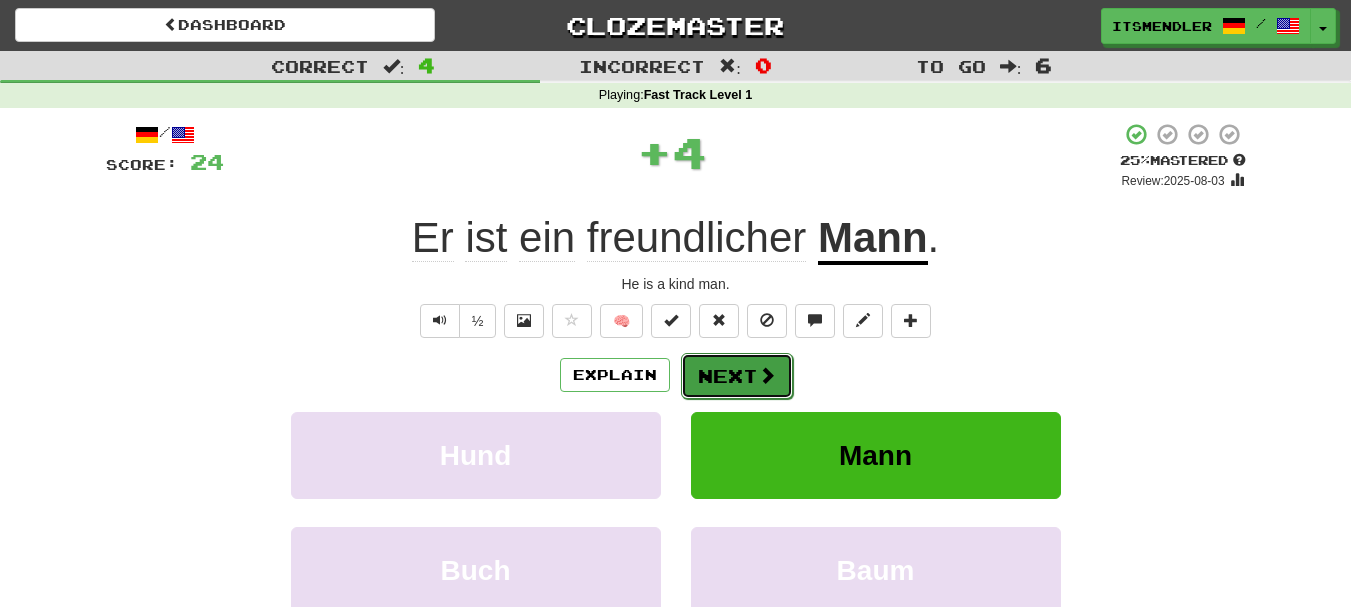click on "Next" at bounding box center (737, 376) 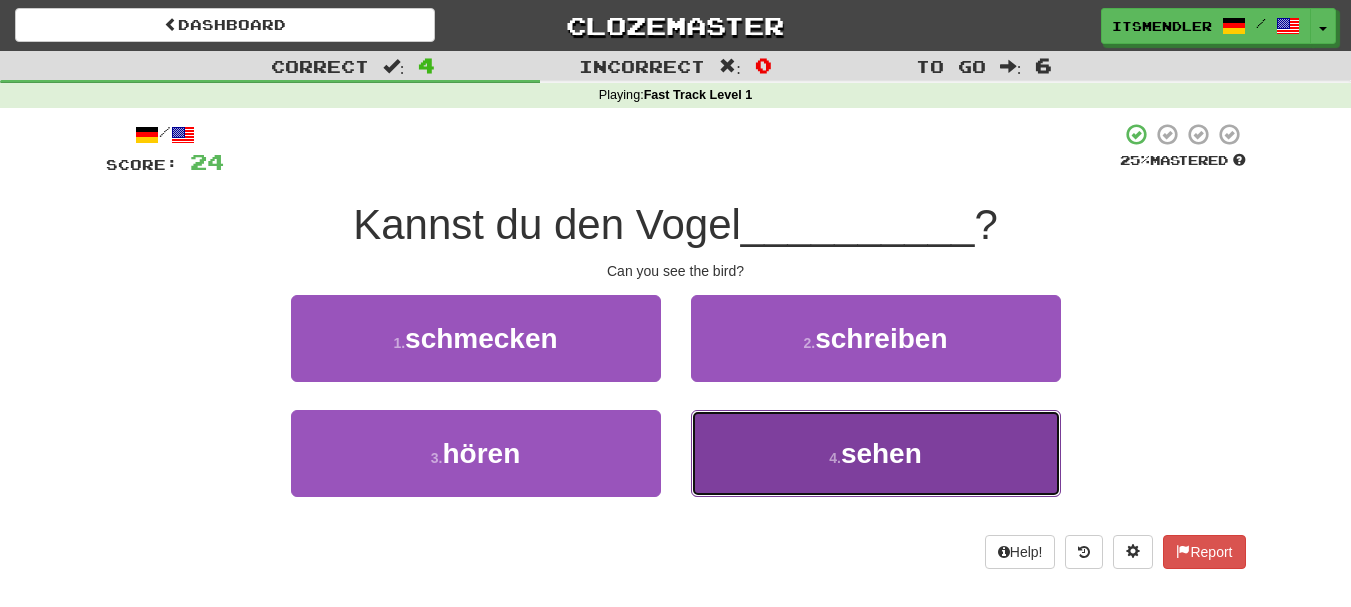 click on "4 .  sehen" at bounding box center [876, 453] 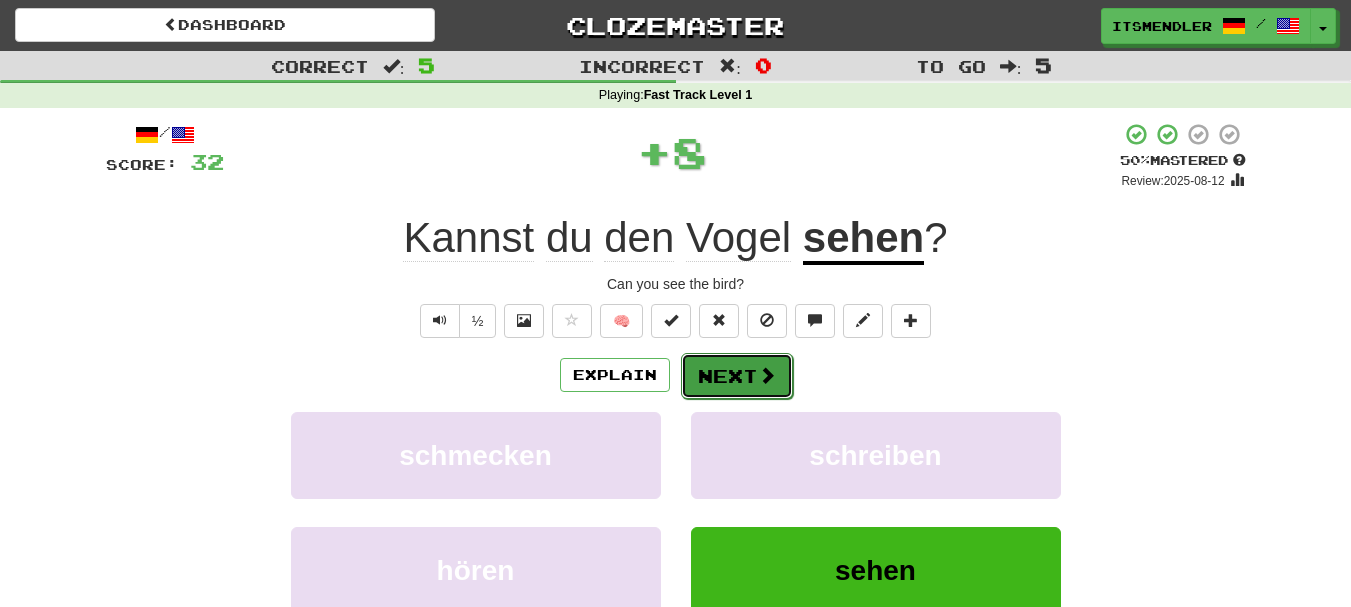 click on "Next" at bounding box center (737, 376) 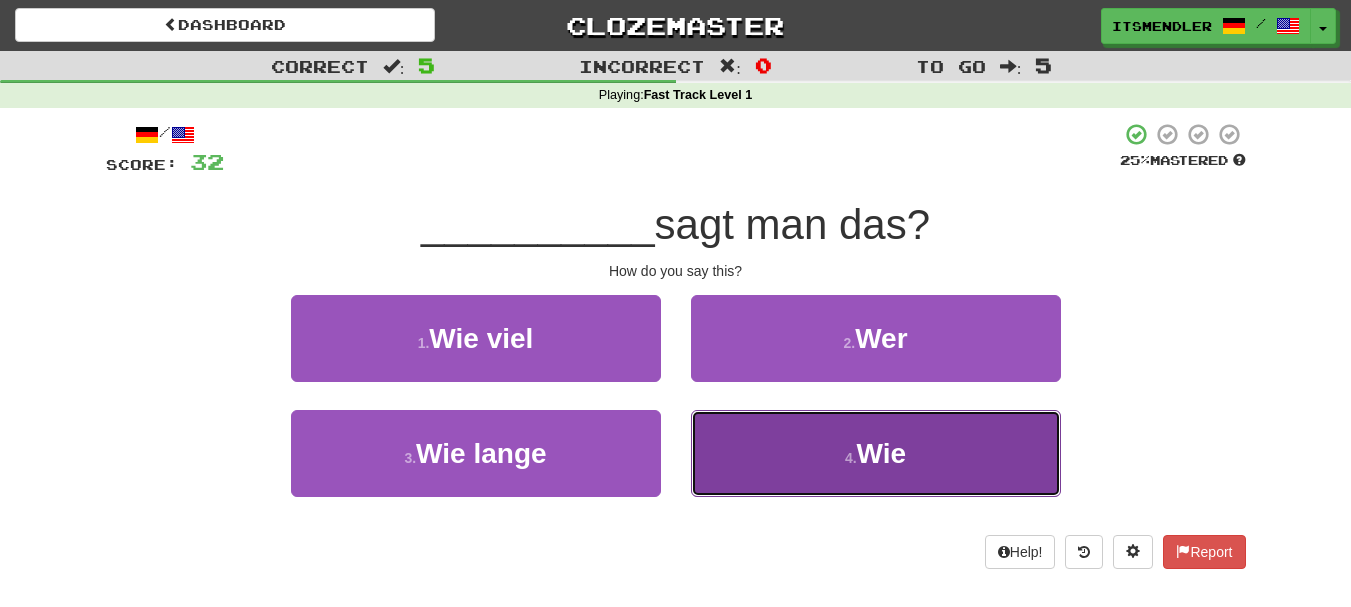 click on "4 .  Wie" at bounding box center (876, 453) 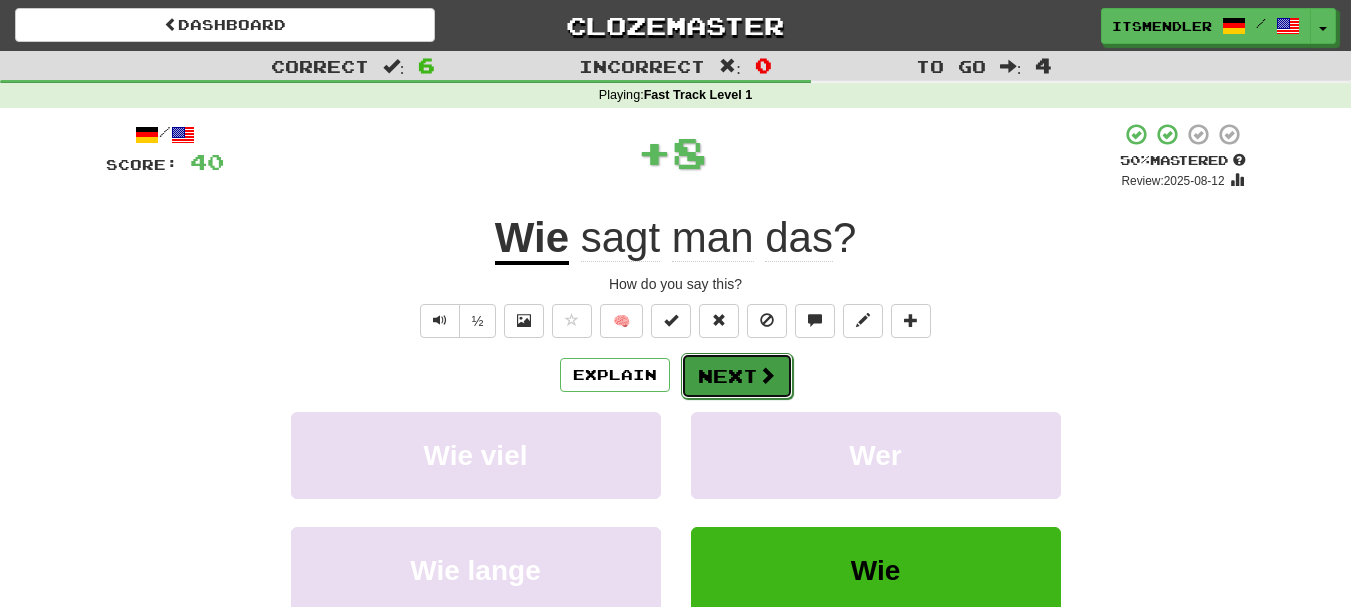 click on "Next" at bounding box center [737, 376] 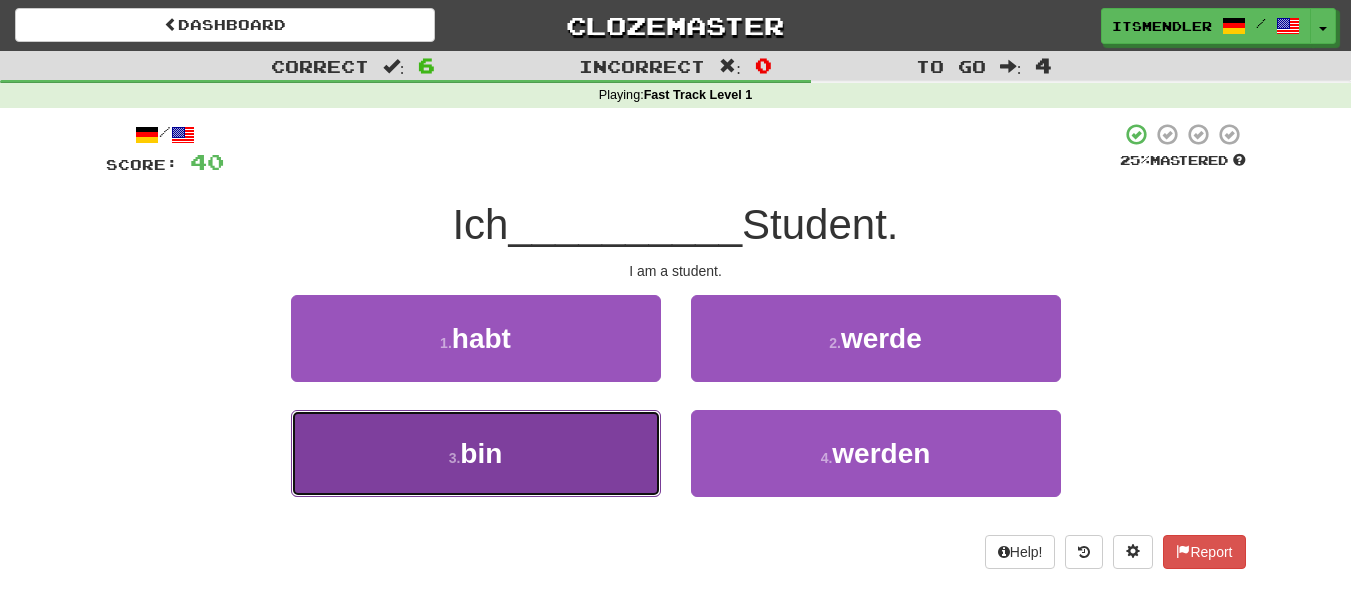 click on "3 .  bin" at bounding box center [476, 453] 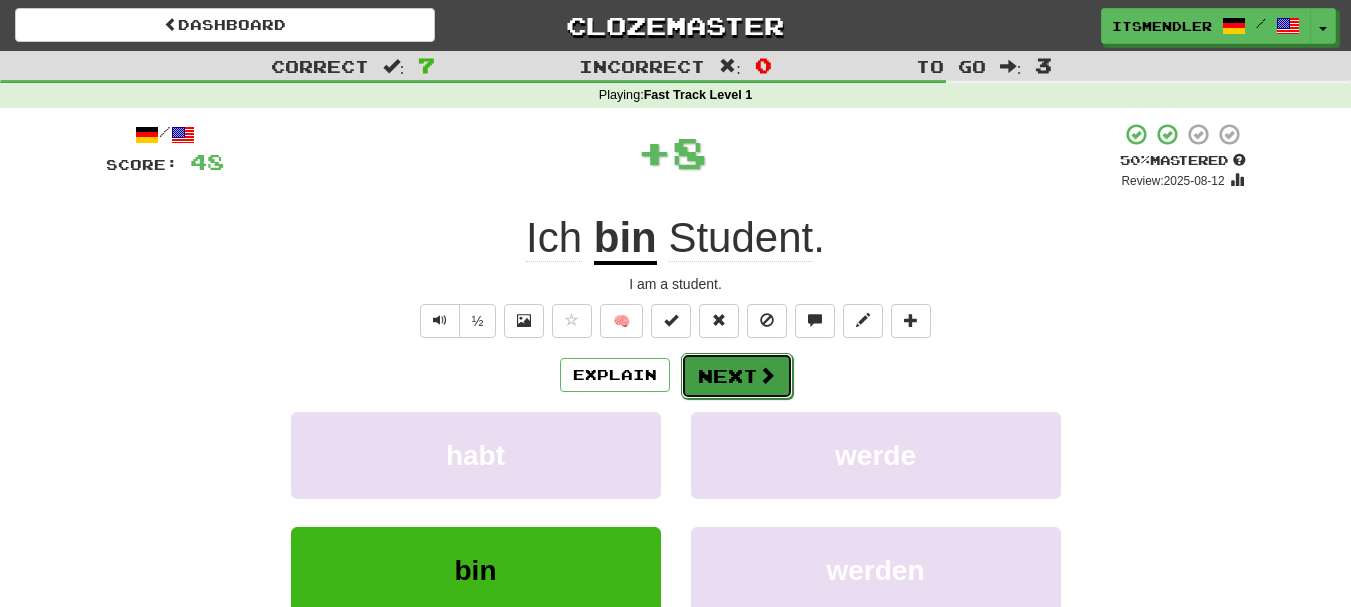 click on "Next" at bounding box center [737, 376] 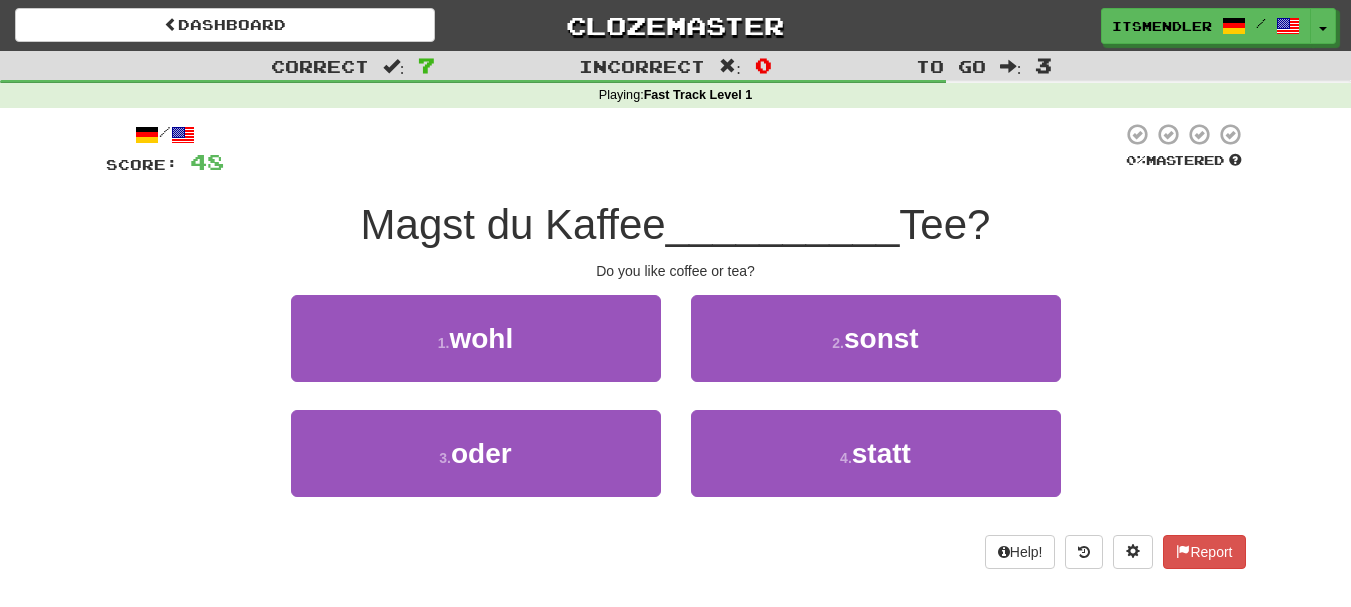 click on "3 .  oder" at bounding box center (476, 467) 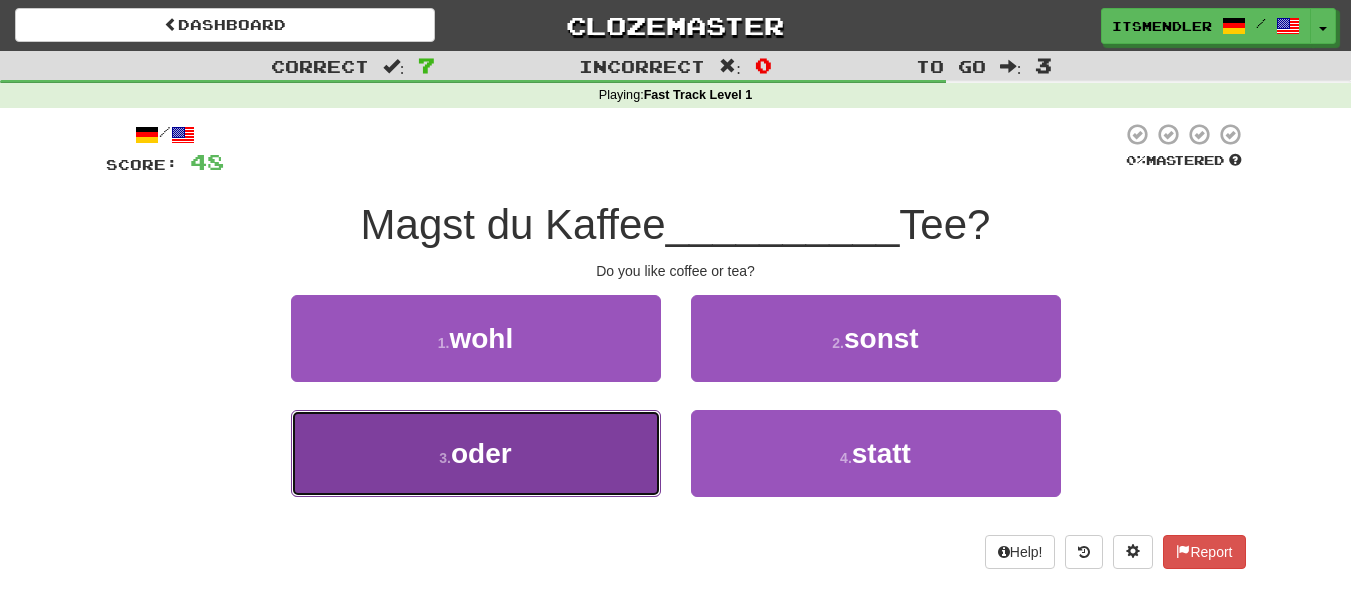 click on "3 .  oder" at bounding box center (476, 453) 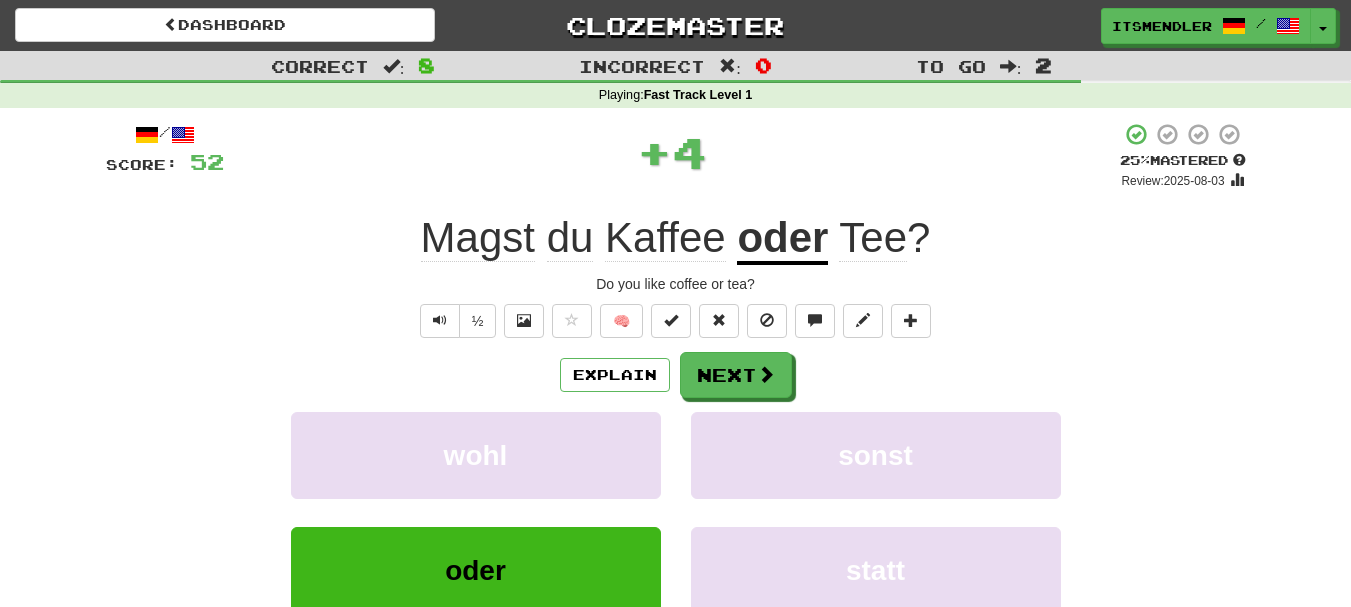 click on "Explain Next" at bounding box center (676, 375) 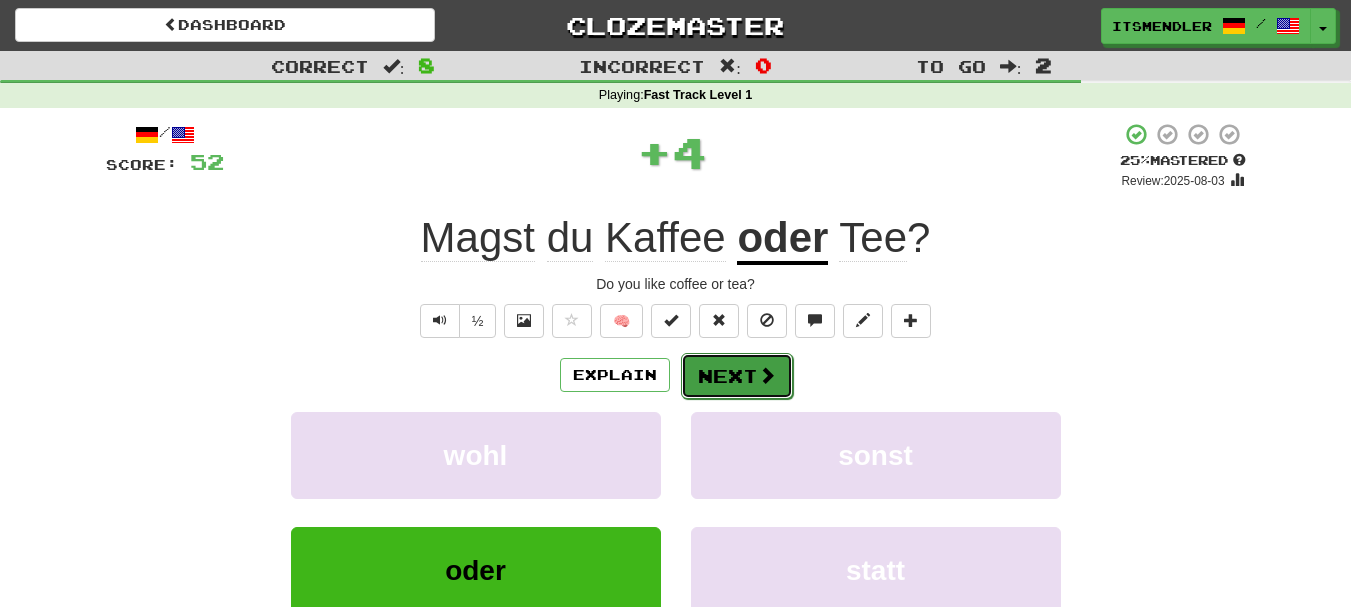 click on "Next" at bounding box center [737, 376] 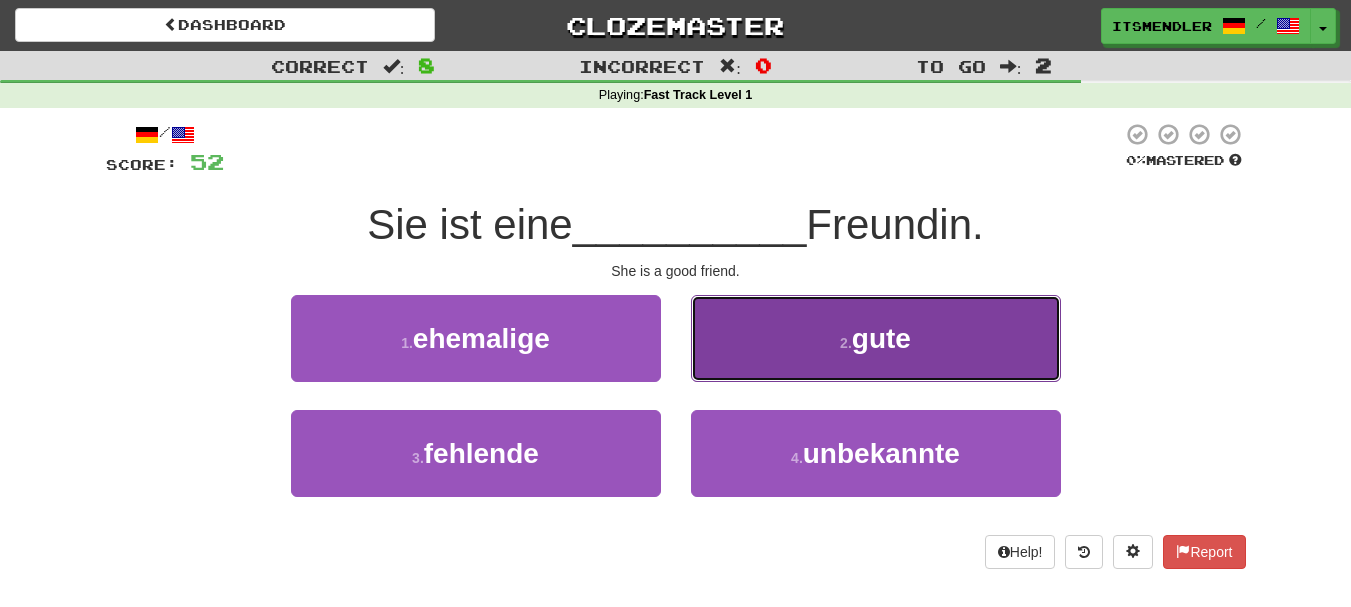 click on "2 .  gute" at bounding box center (876, 338) 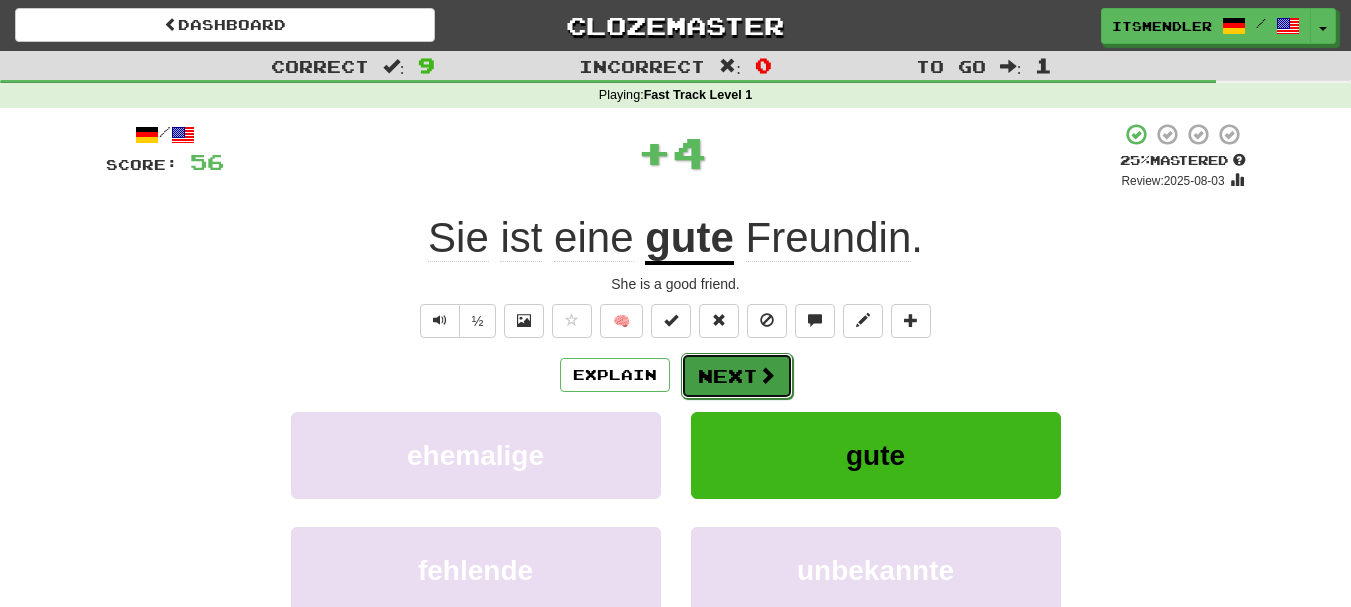 click on "Next" at bounding box center [737, 376] 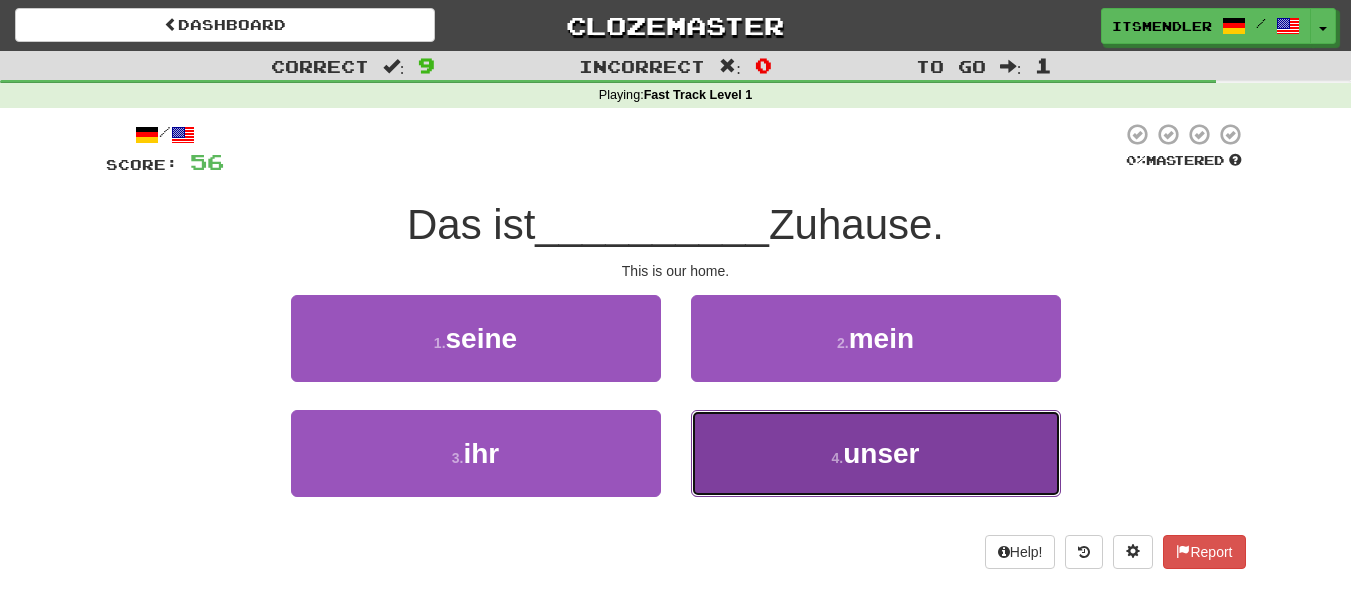 click on "4 .  unser" at bounding box center (876, 453) 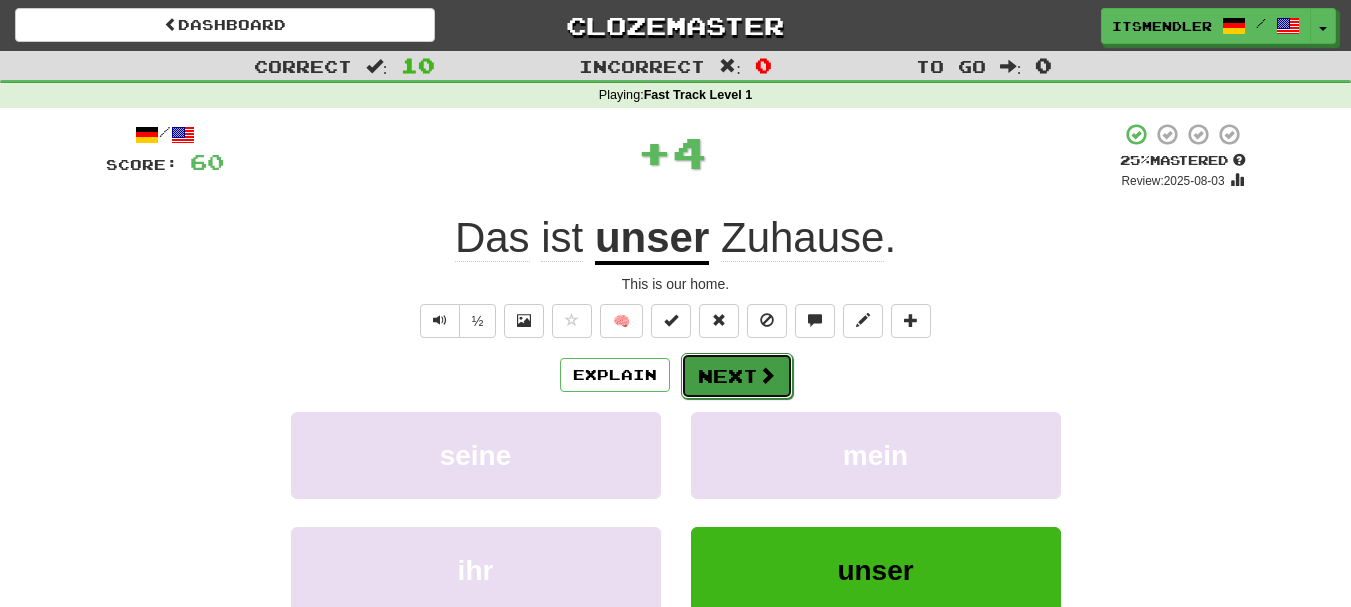 click on "Next" at bounding box center [737, 376] 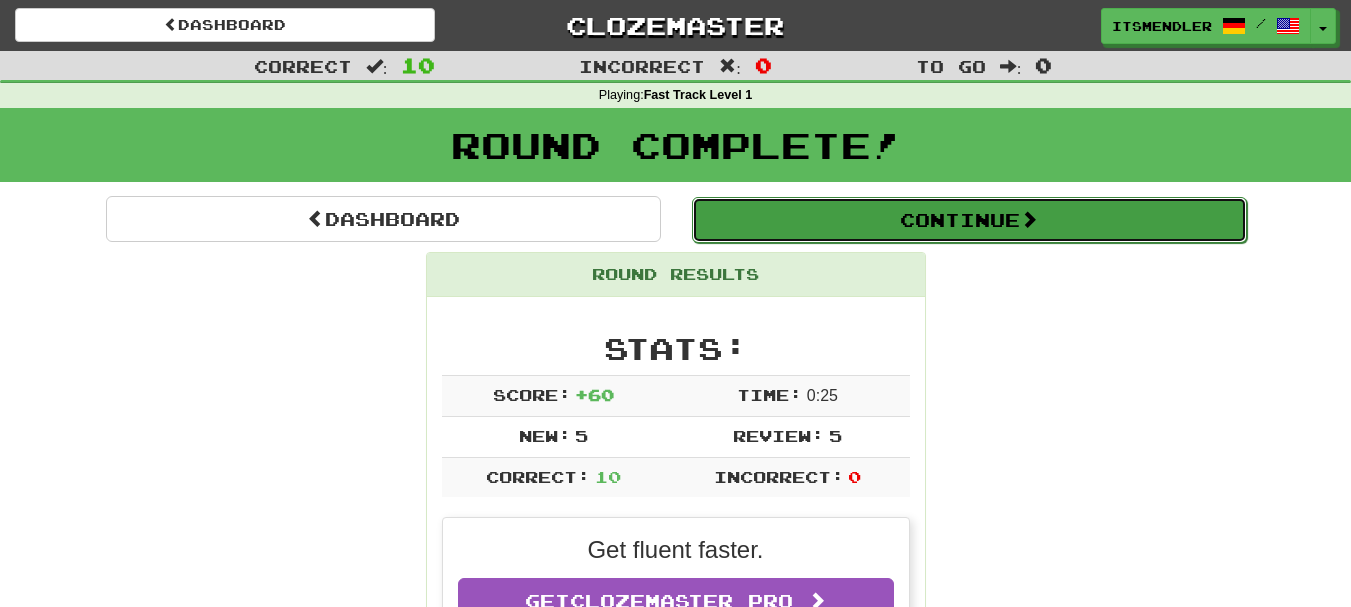 click on "Continue" at bounding box center [969, 220] 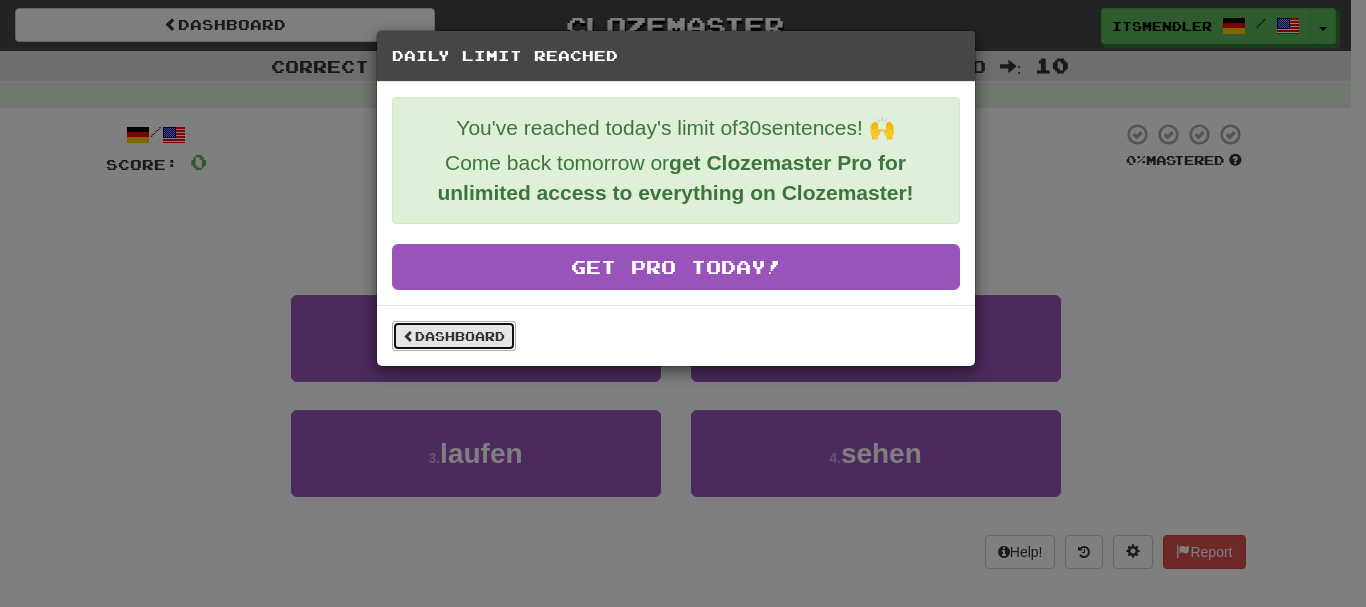 click on "Dashboard" at bounding box center (454, 336) 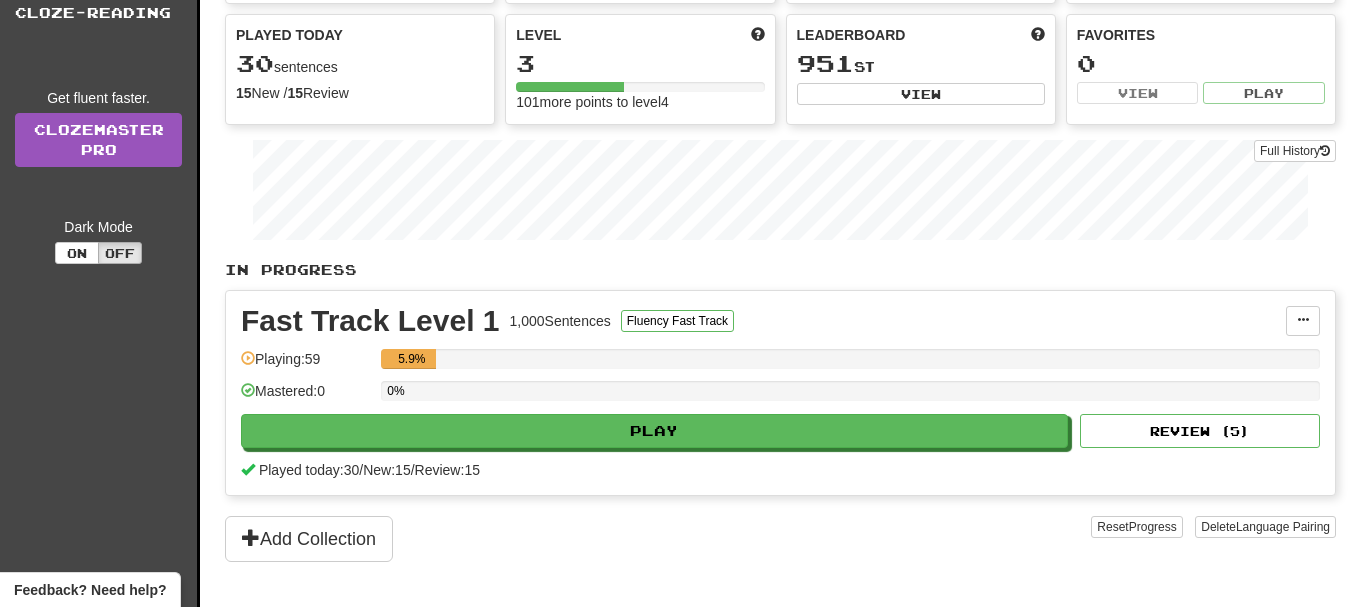 scroll, scrollTop: 200, scrollLeft: 0, axis: vertical 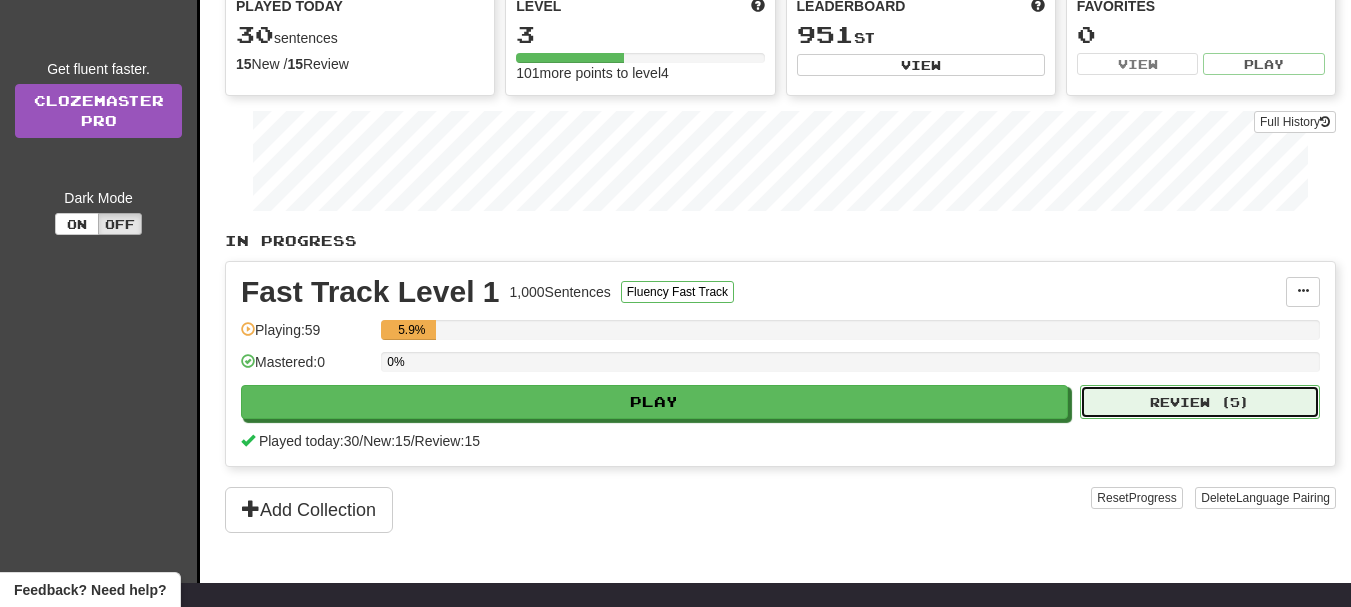 click on "Review ( 5 )" at bounding box center [1200, 402] 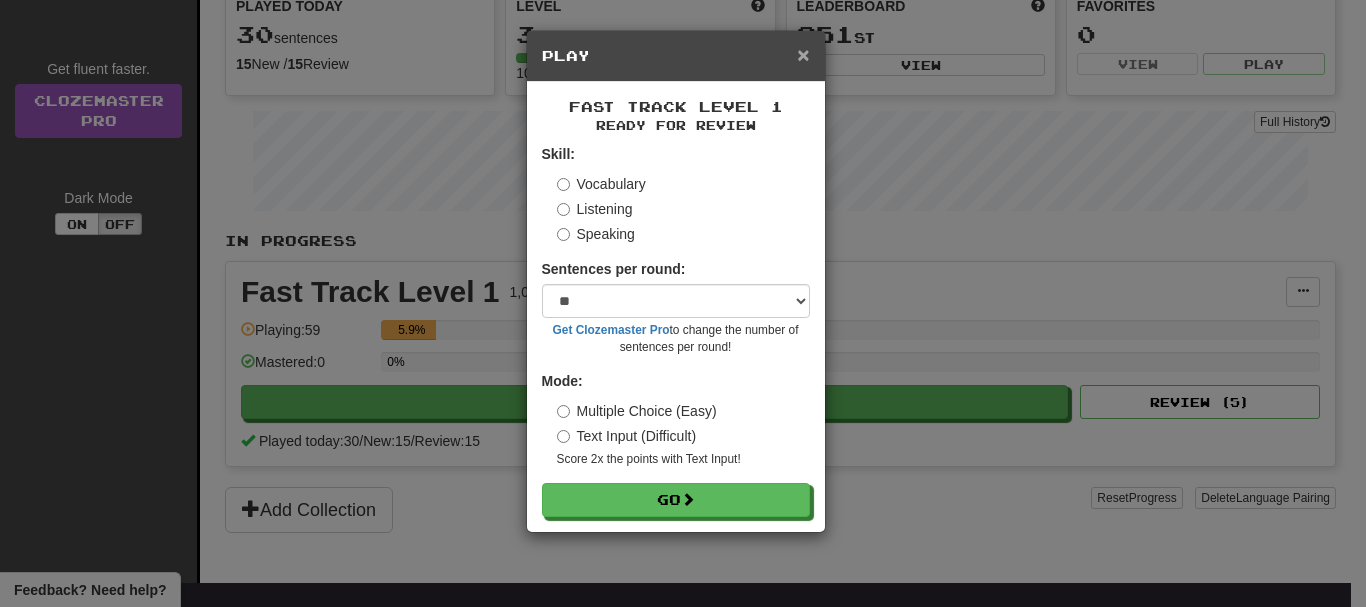 click on "×" at bounding box center [803, 54] 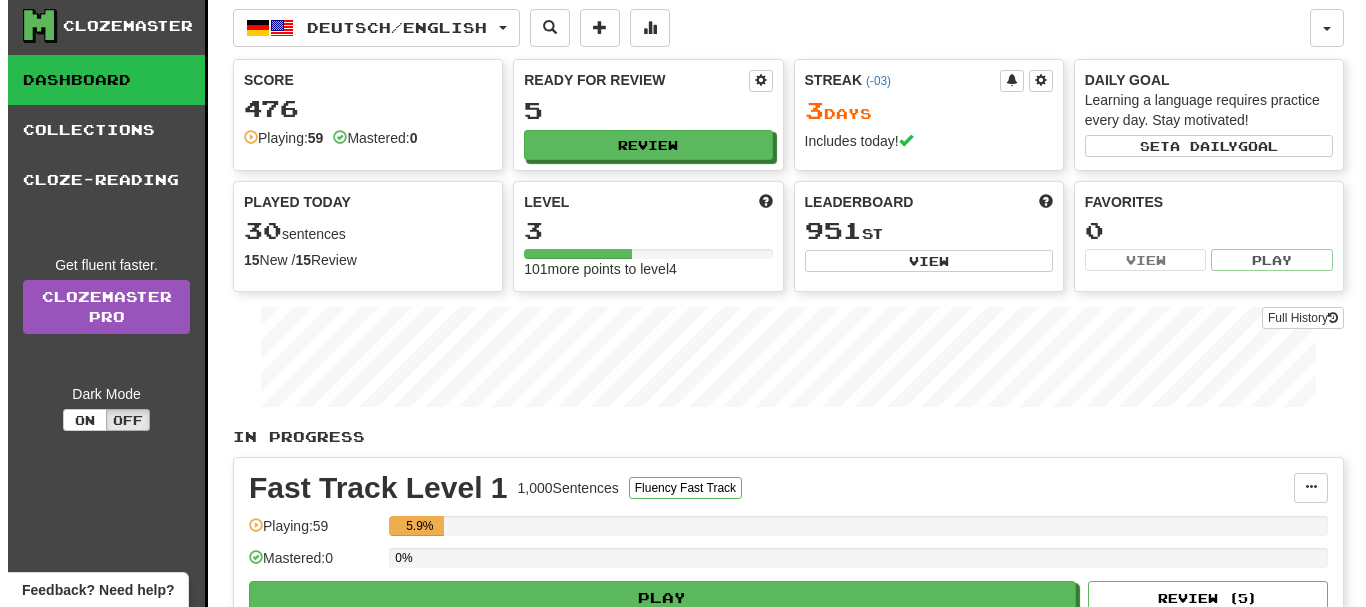 scroll, scrollTop: 0, scrollLeft: 0, axis: both 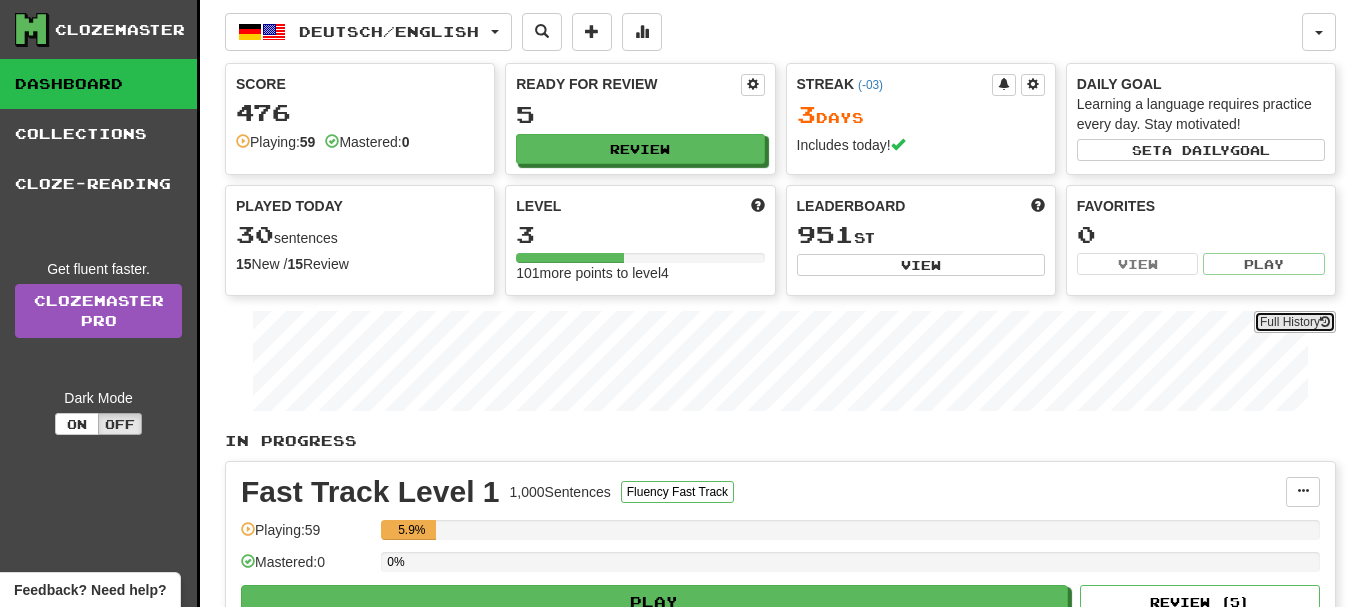 click on "Full History" at bounding box center [1295, 322] 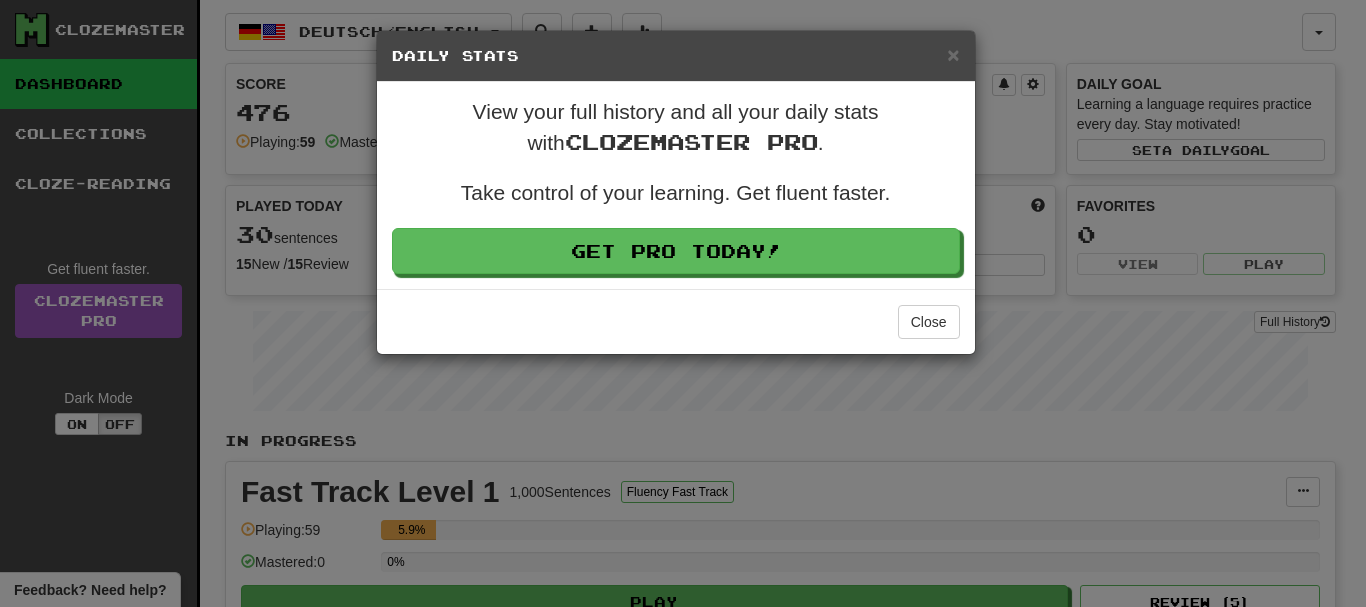click on "Daily Stats" at bounding box center [676, 56] 